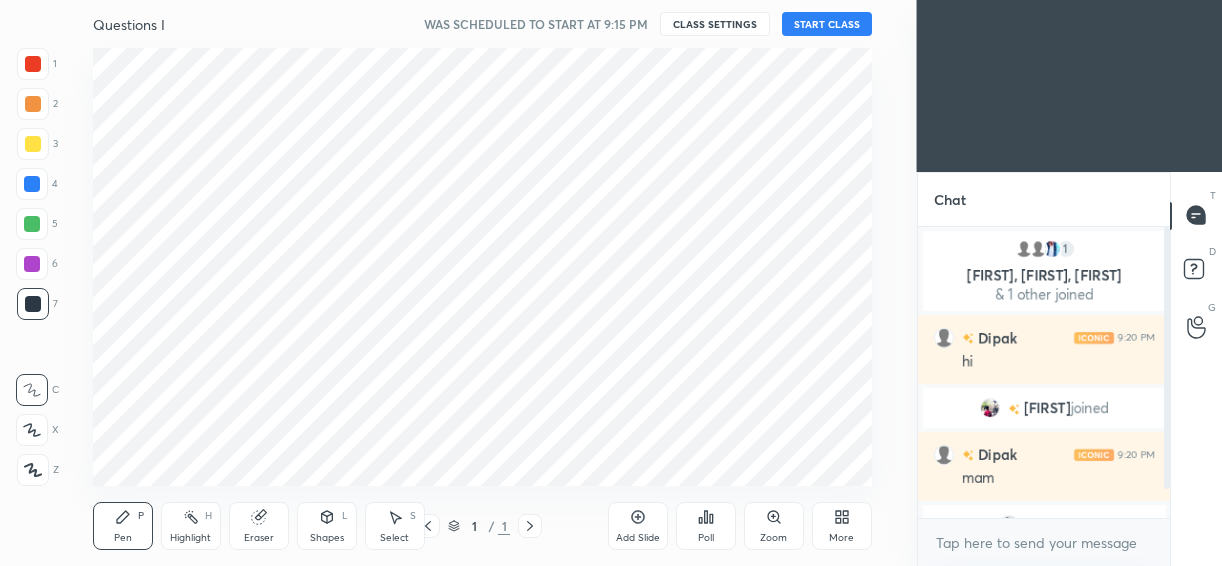 scroll, scrollTop: 0, scrollLeft: 0, axis: both 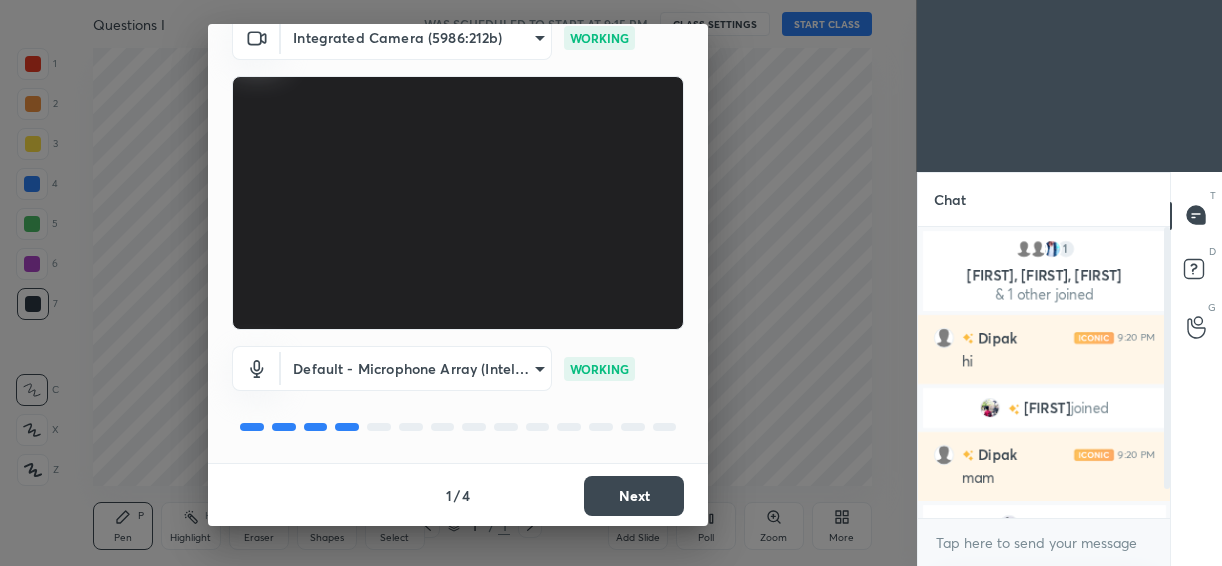 click on "Next" at bounding box center [634, 496] 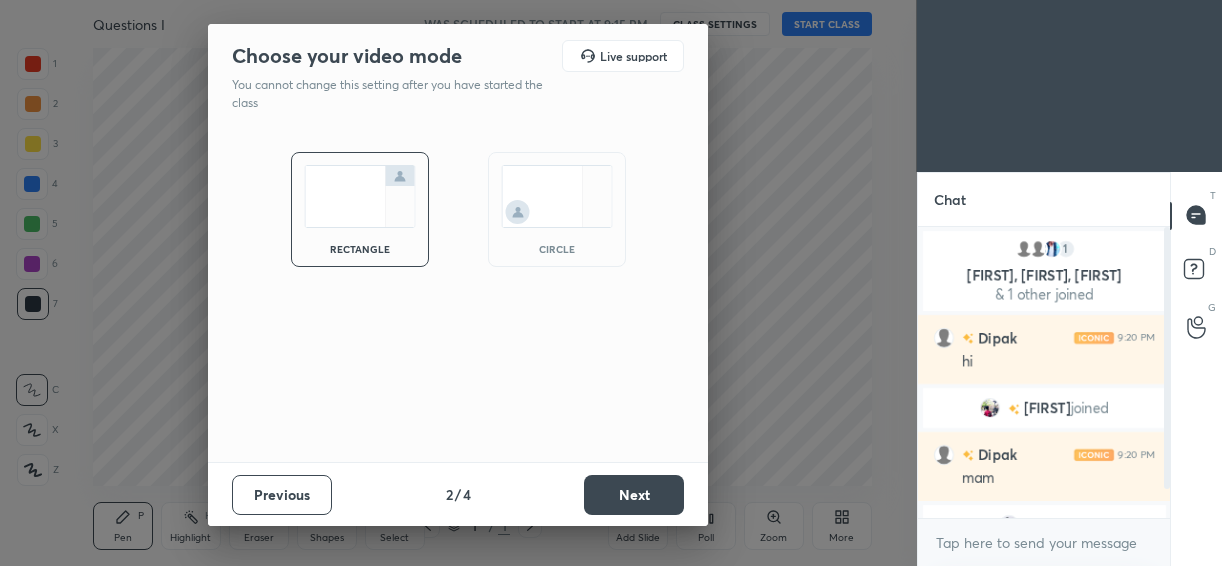 scroll, scrollTop: 0, scrollLeft: 0, axis: both 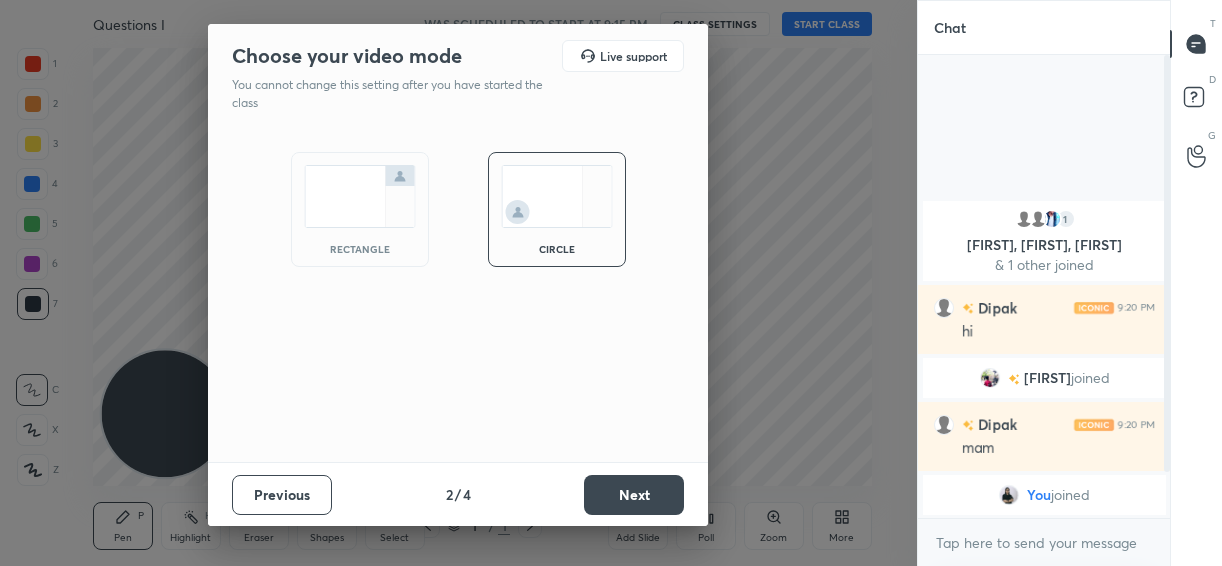 click on "Next" at bounding box center (634, 495) 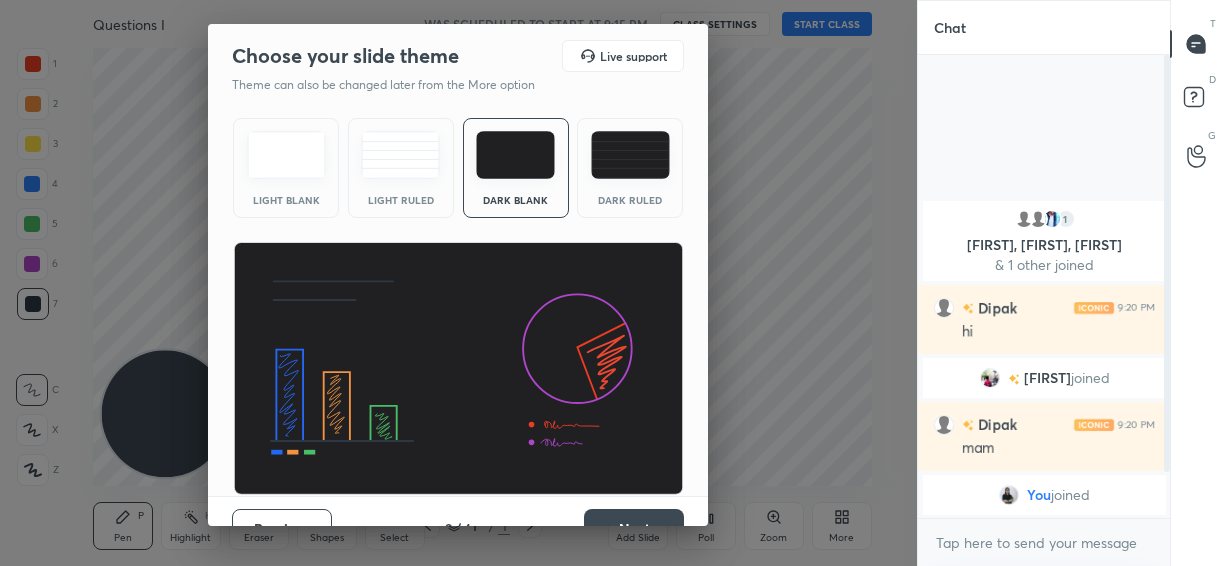 click on "Next" at bounding box center [634, 529] 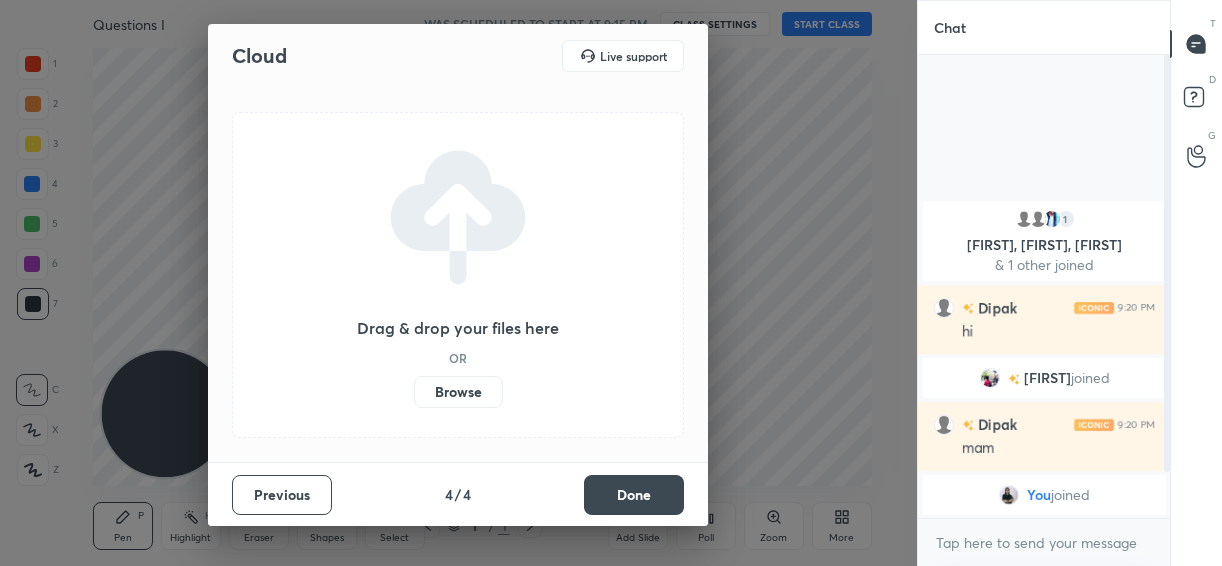 click on "Done" at bounding box center (634, 495) 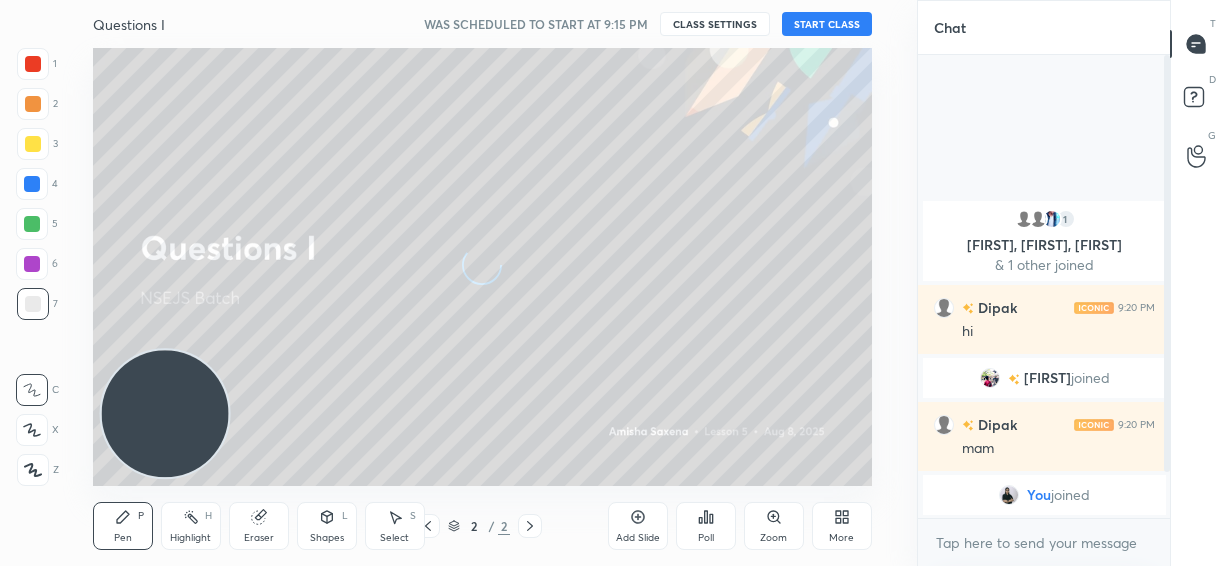 click on "START CLASS" at bounding box center (827, 24) 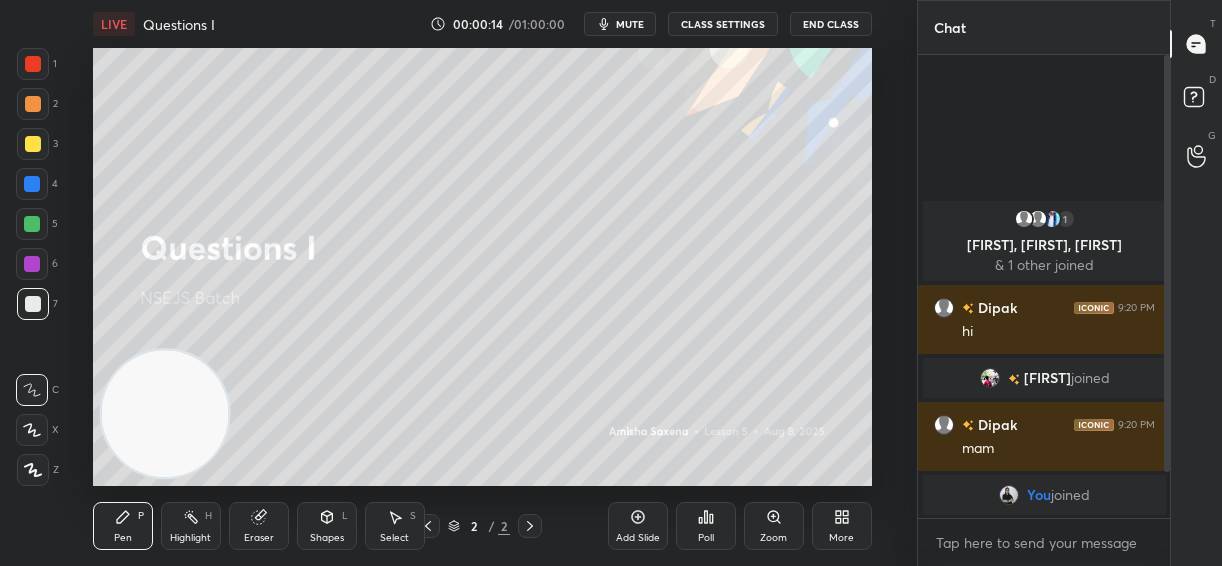 click on "Add Slide" at bounding box center [638, 538] 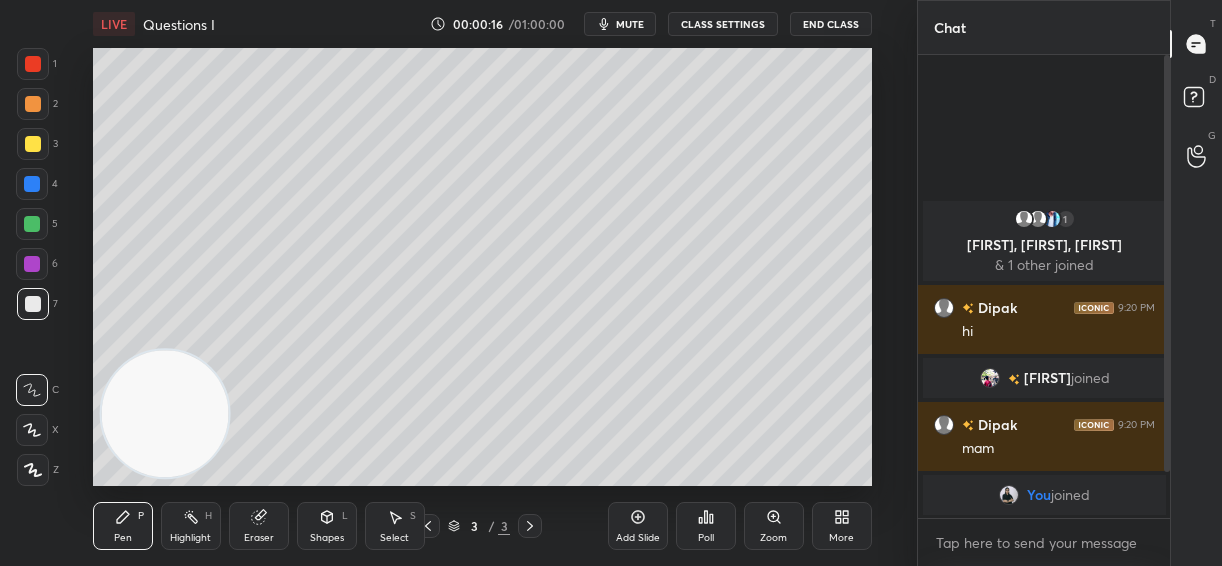 click 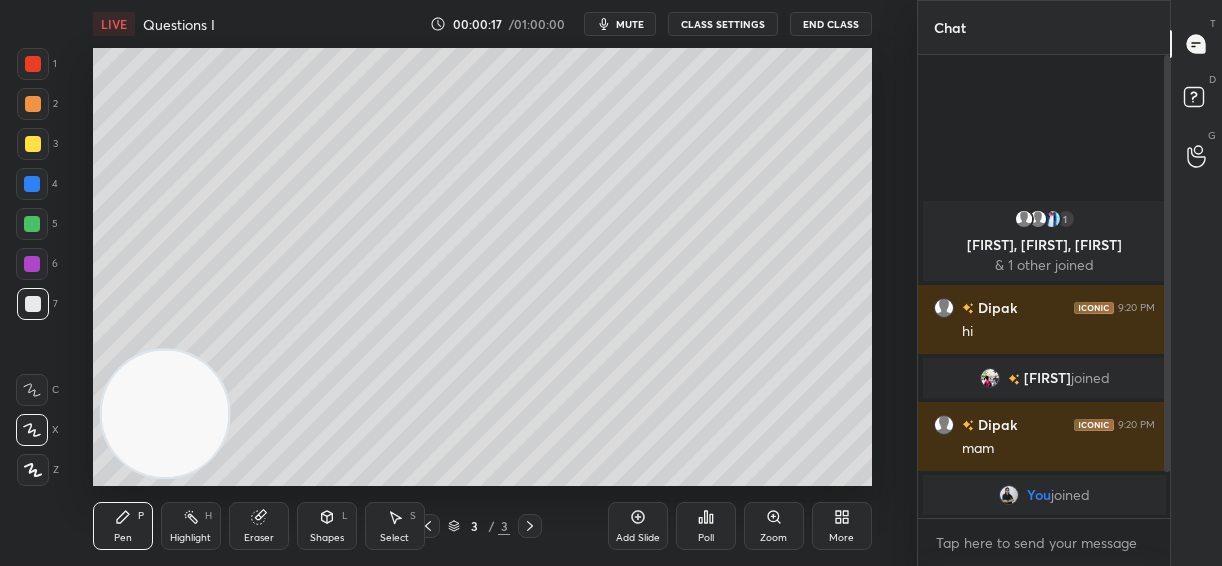 click 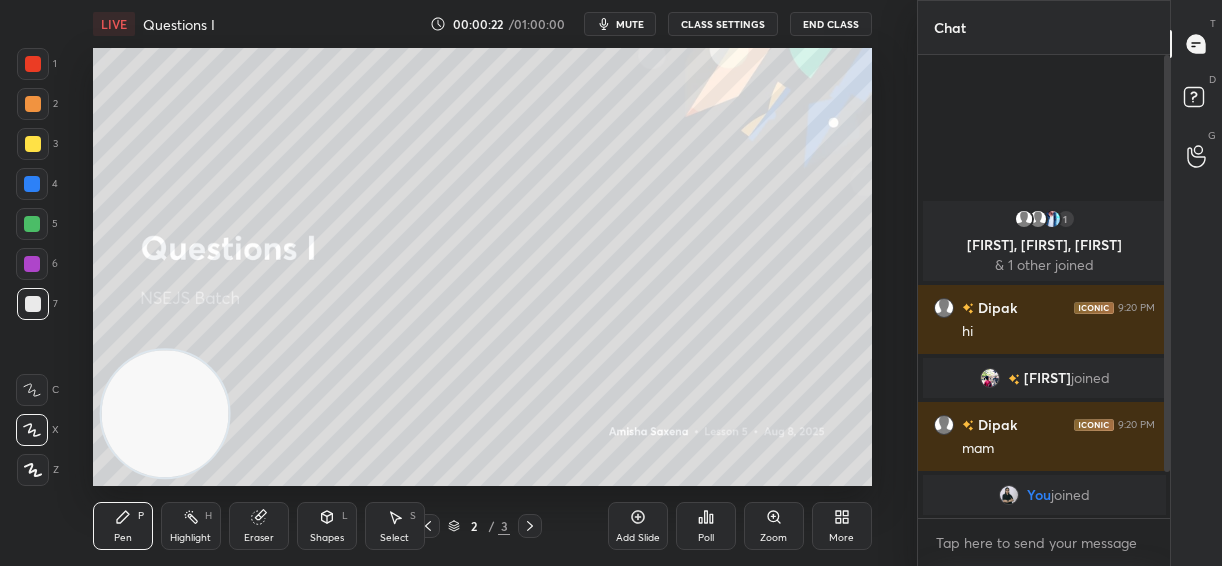 click on "End Class" at bounding box center [831, 24] 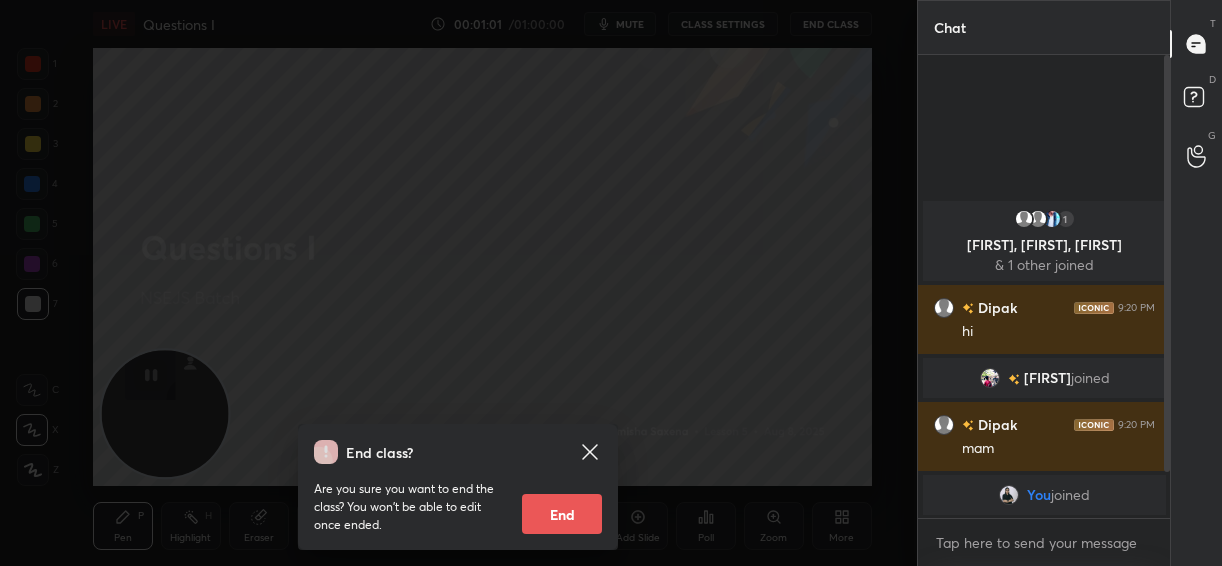 click 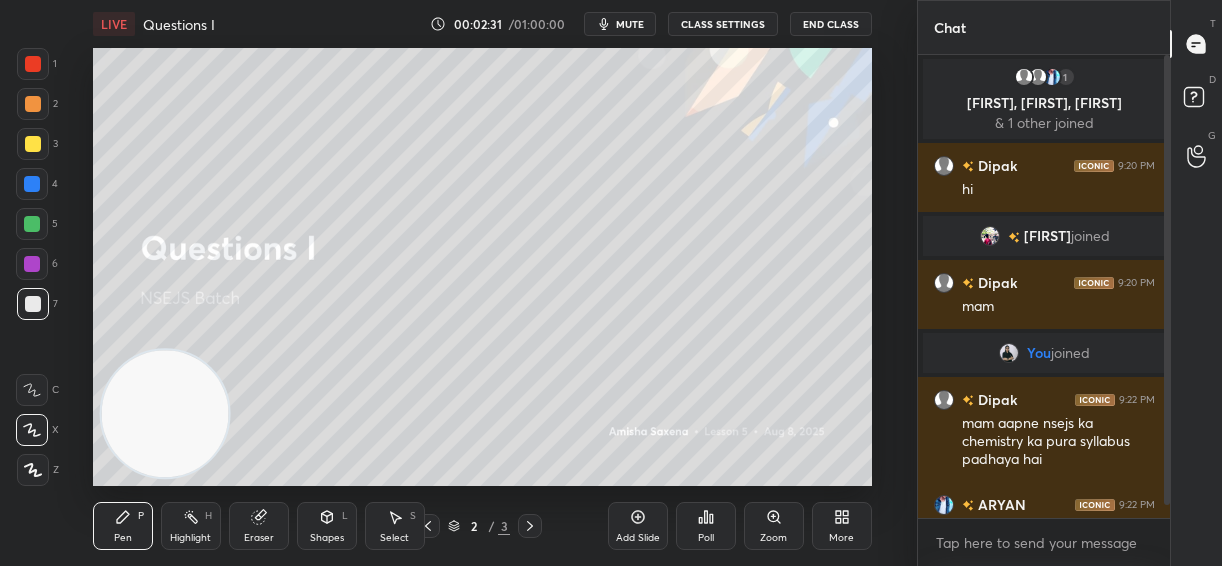 scroll, scrollTop: 32, scrollLeft: 0, axis: vertical 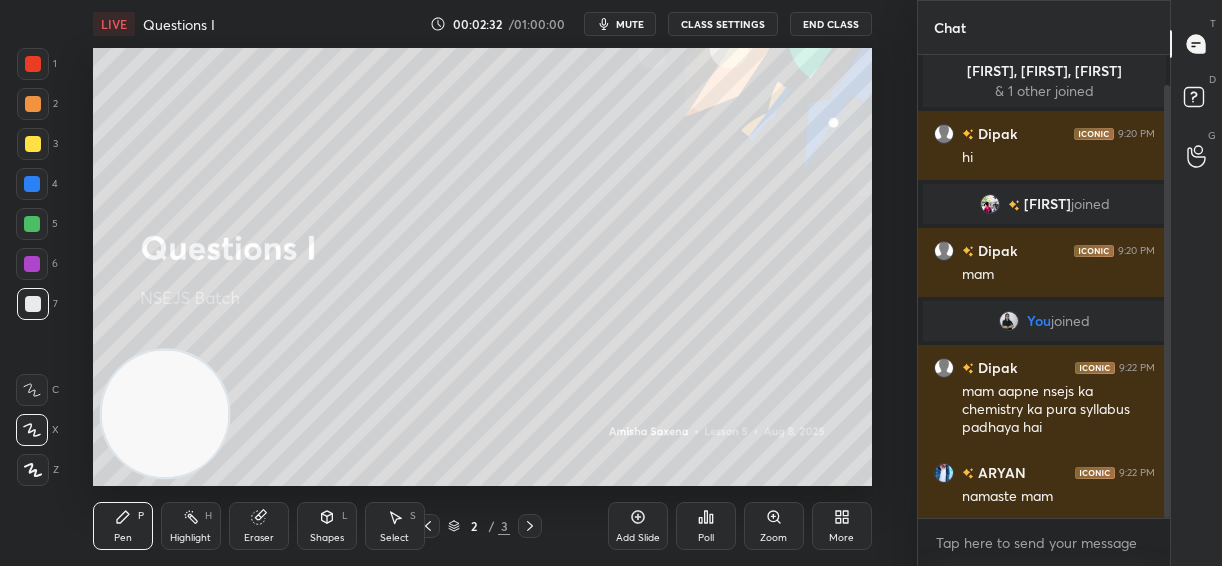 click on "Add Slide" at bounding box center (638, 526) 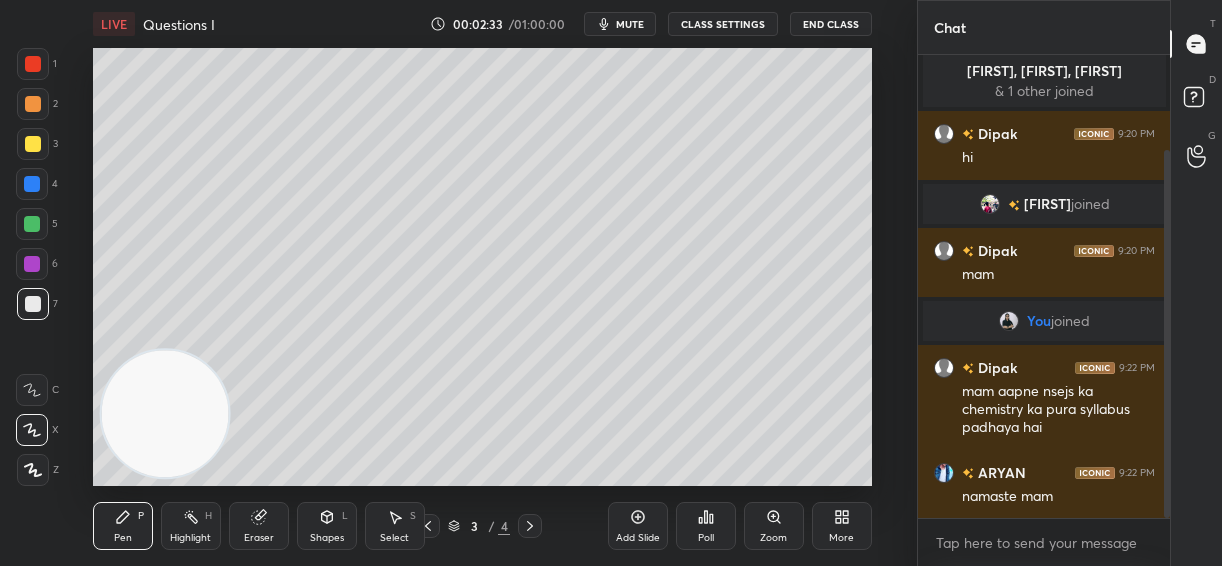 scroll, scrollTop: 119, scrollLeft: 0, axis: vertical 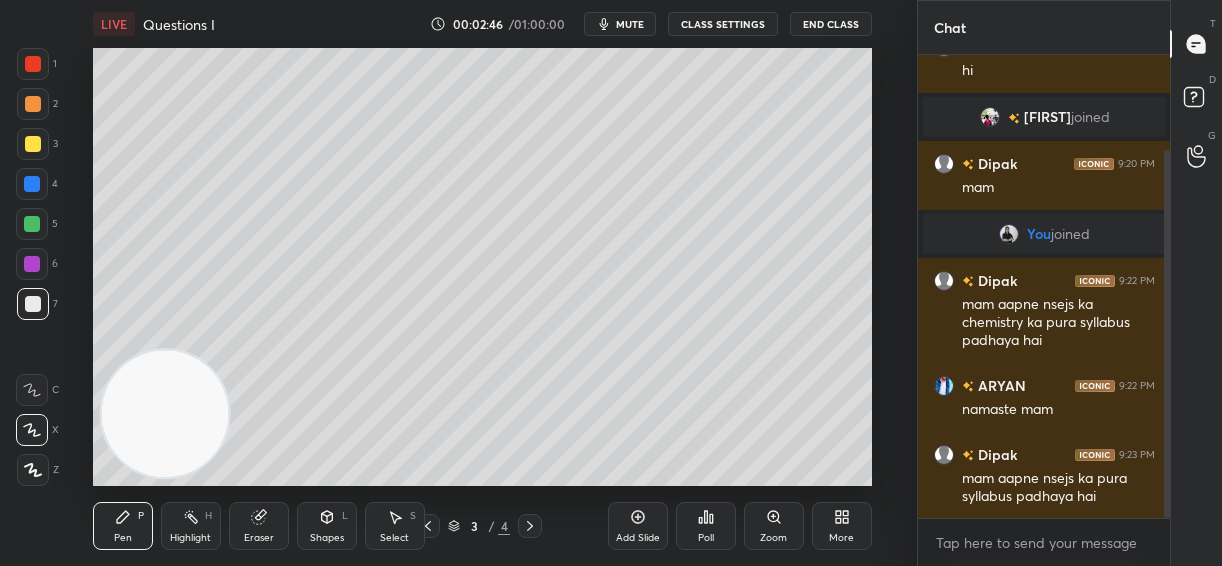 click 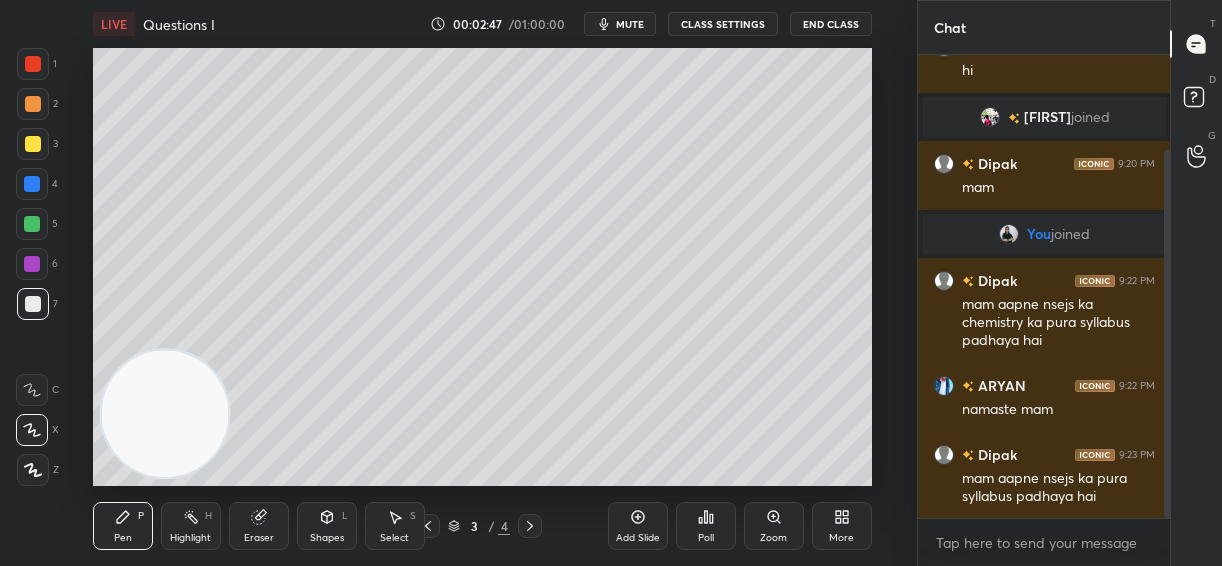 click at bounding box center [32, 224] 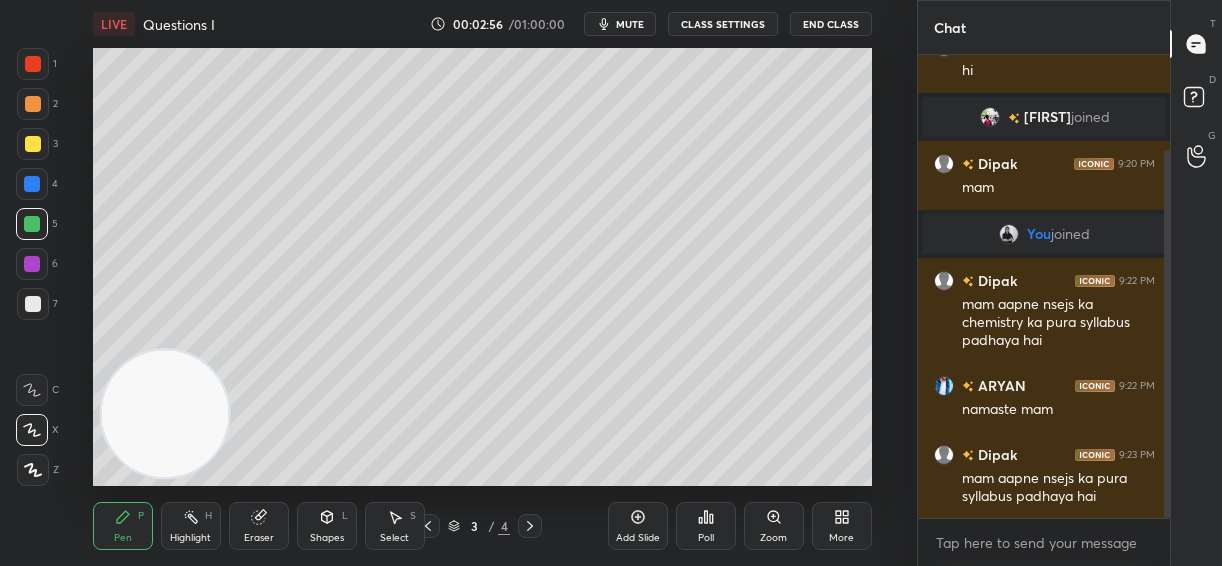 click 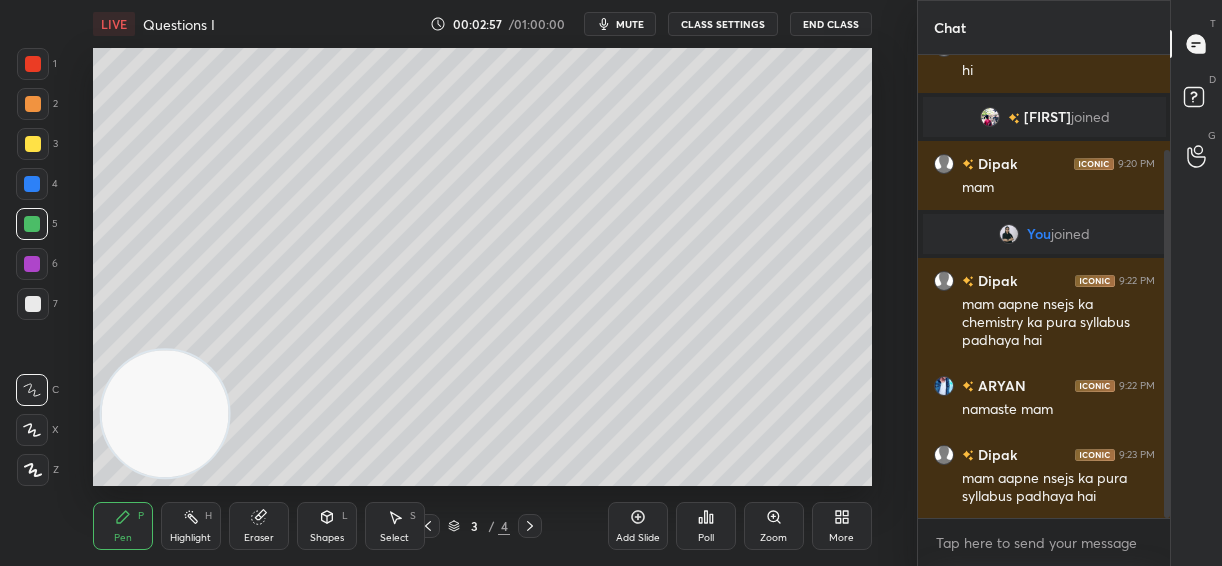click on "7" at bounding box center [37, 308] 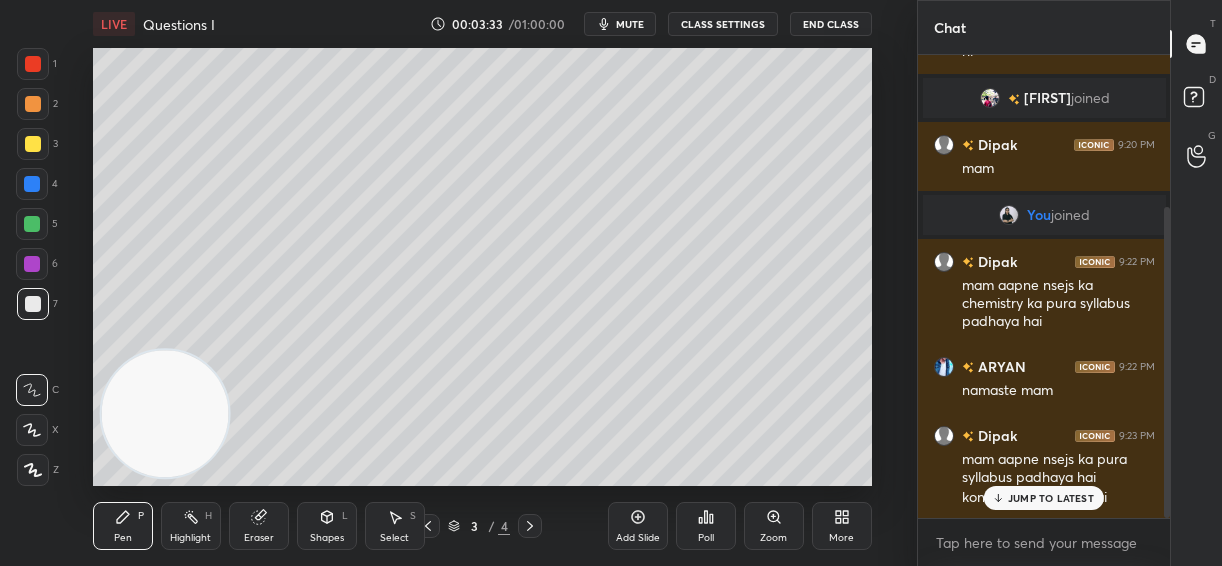 scroll, scrollTop: 225, scrollLeft: 0, axis: vertical 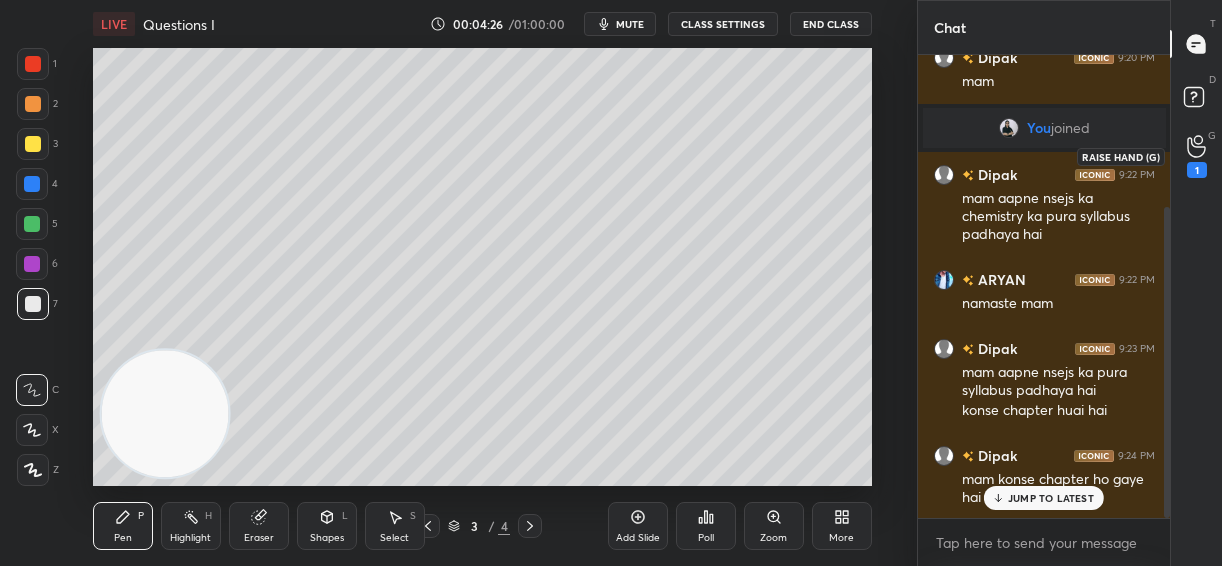 click 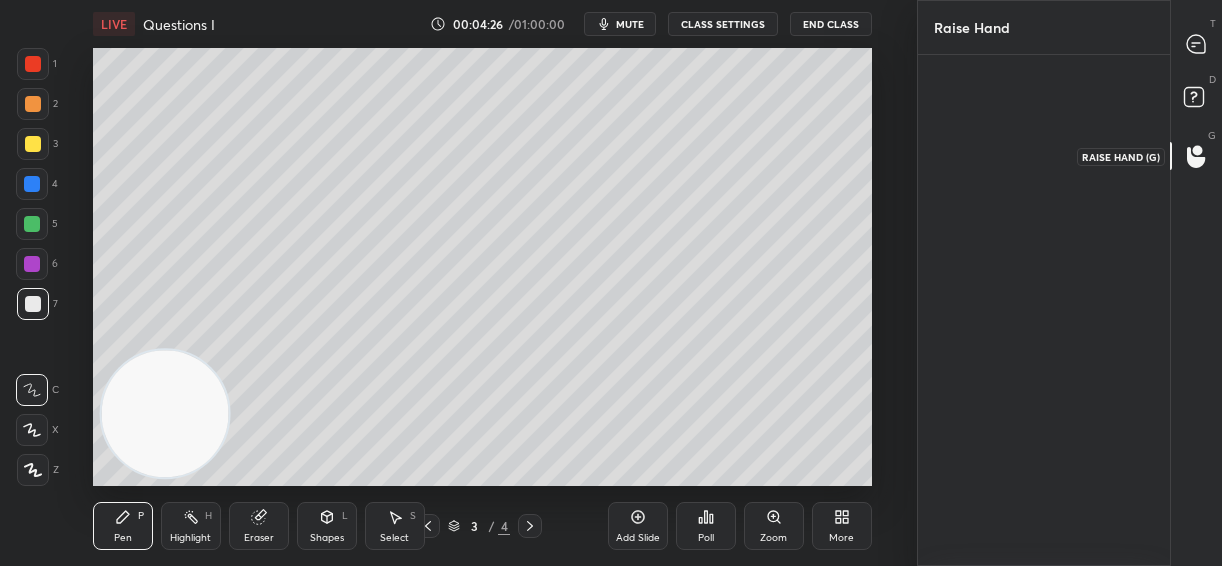 scroll, scrollTop: 505, scrollLeft: 247, axis: both 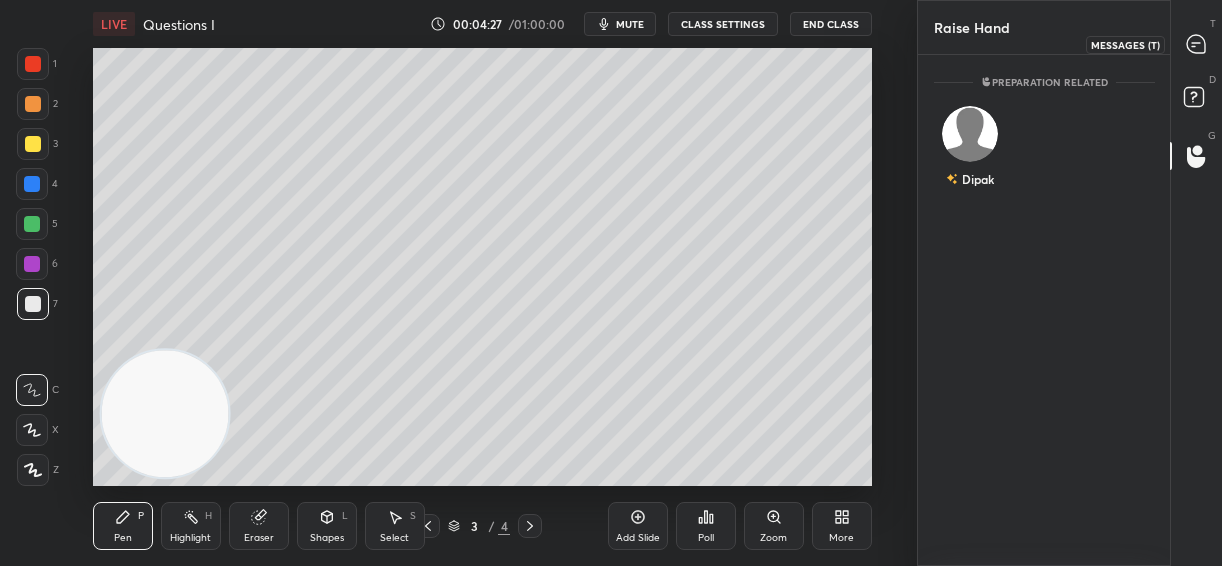 click at bounding box center [1197, 44] 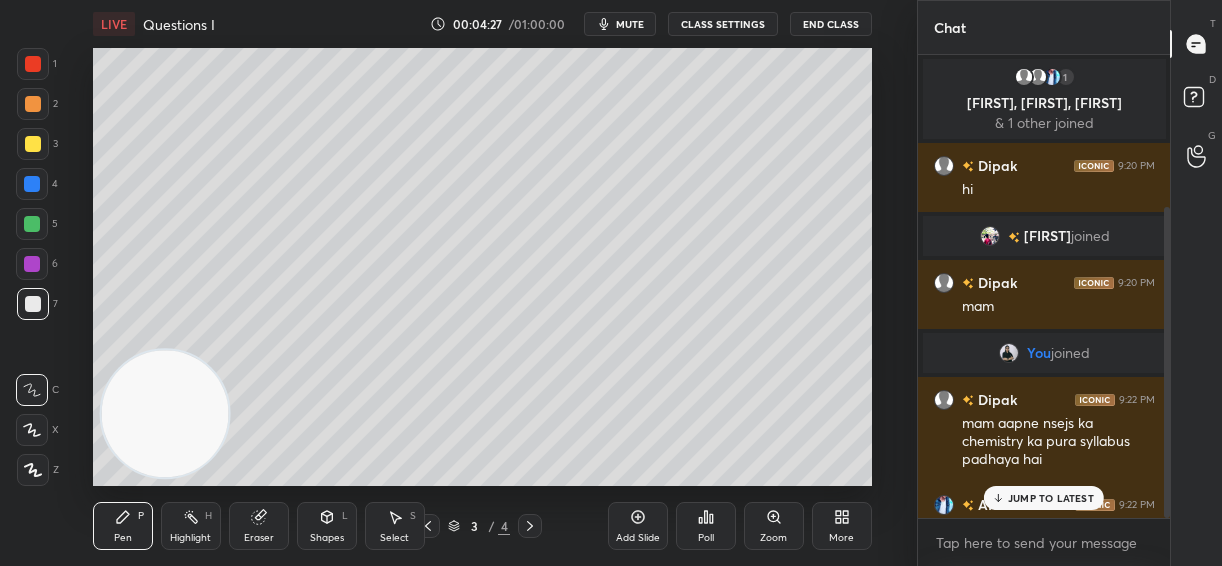 scroll, scrollTop: 225, scrollLeft: 0, axis: vertical 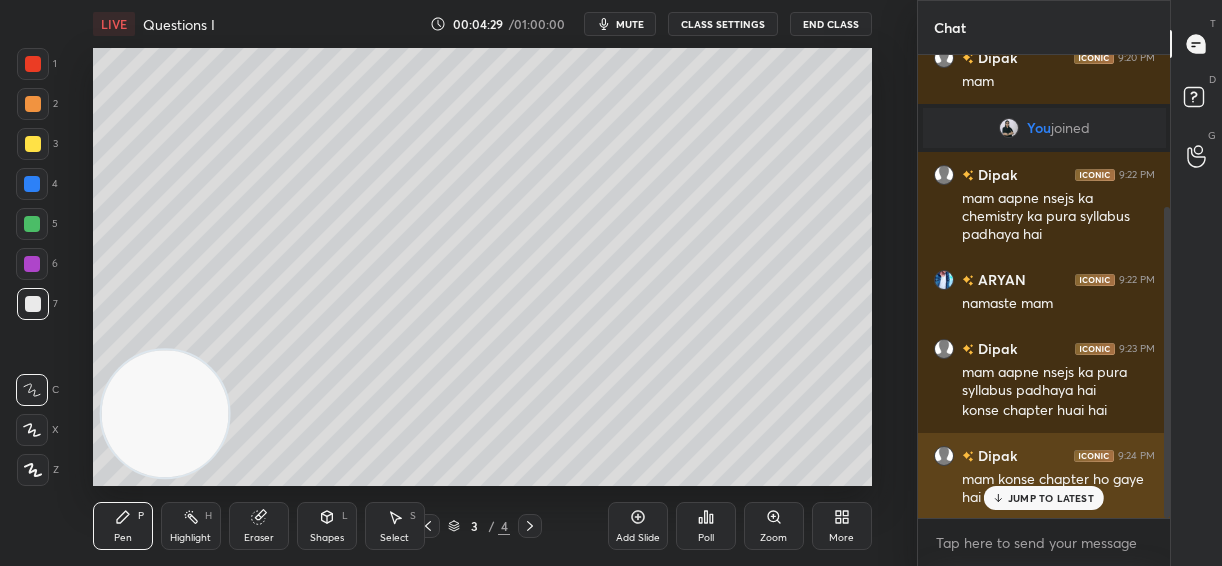 click on "JUMP TO LATEST" at bounding box center (1051, 498) 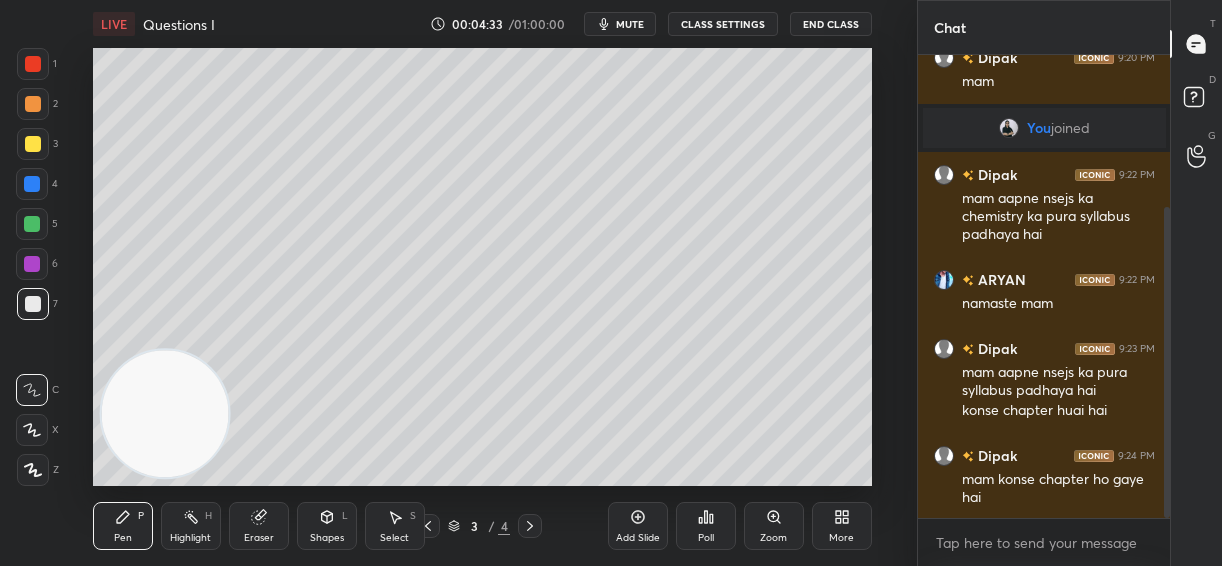 click on "Eraser" at bounding box center [259, 526] 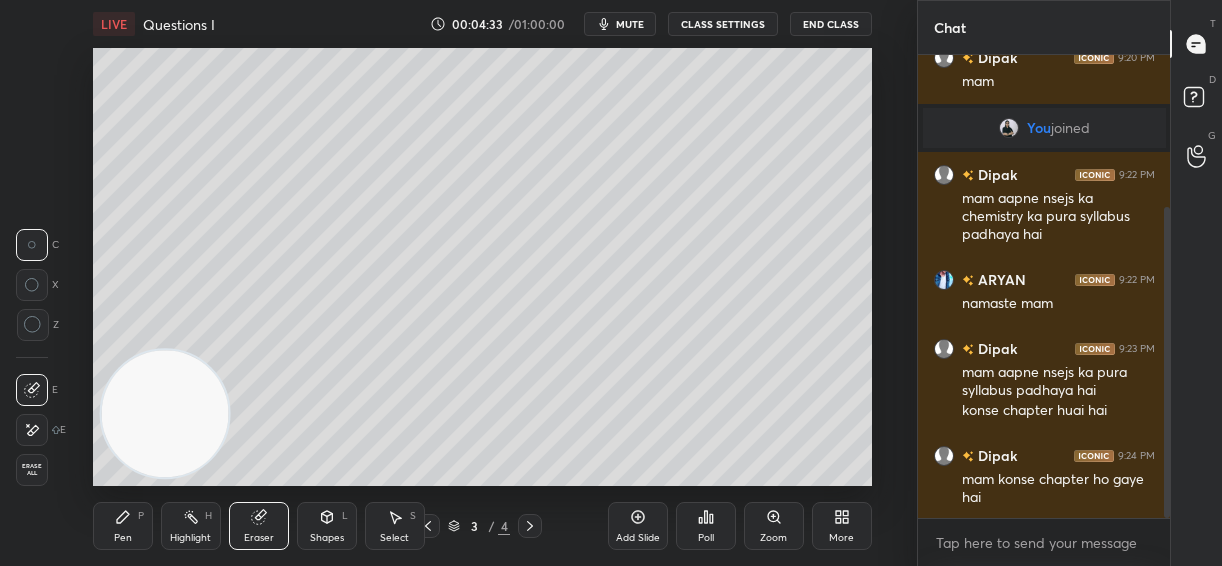 click on "Erase all" at bounding box center [32, 470] 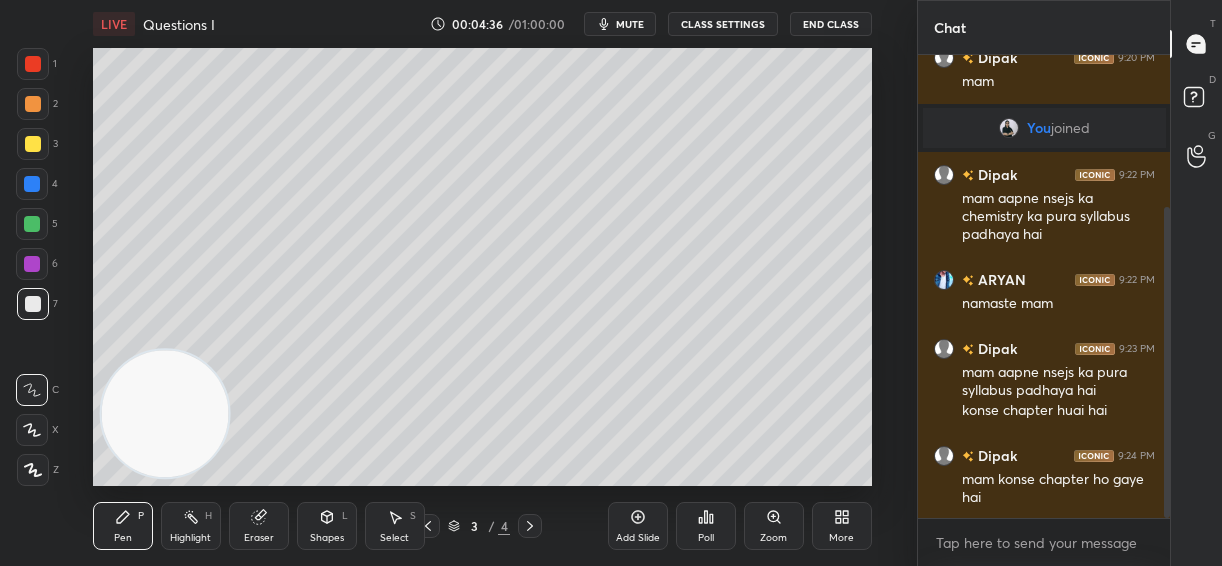 click at bounding box center [32, 184] 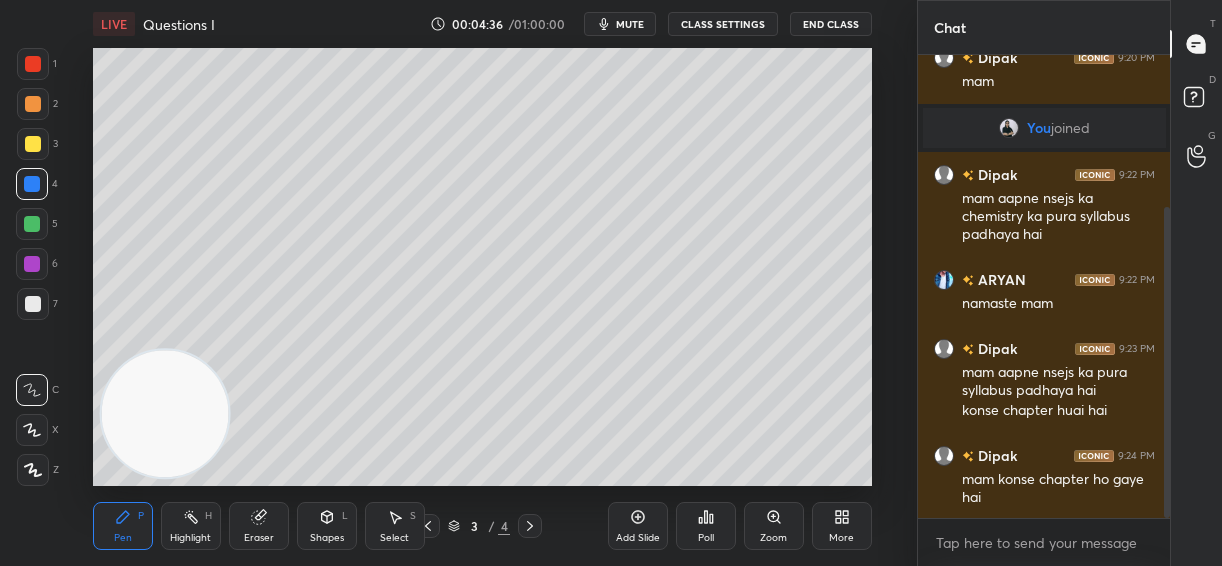 click at bounding box center [33, 144] 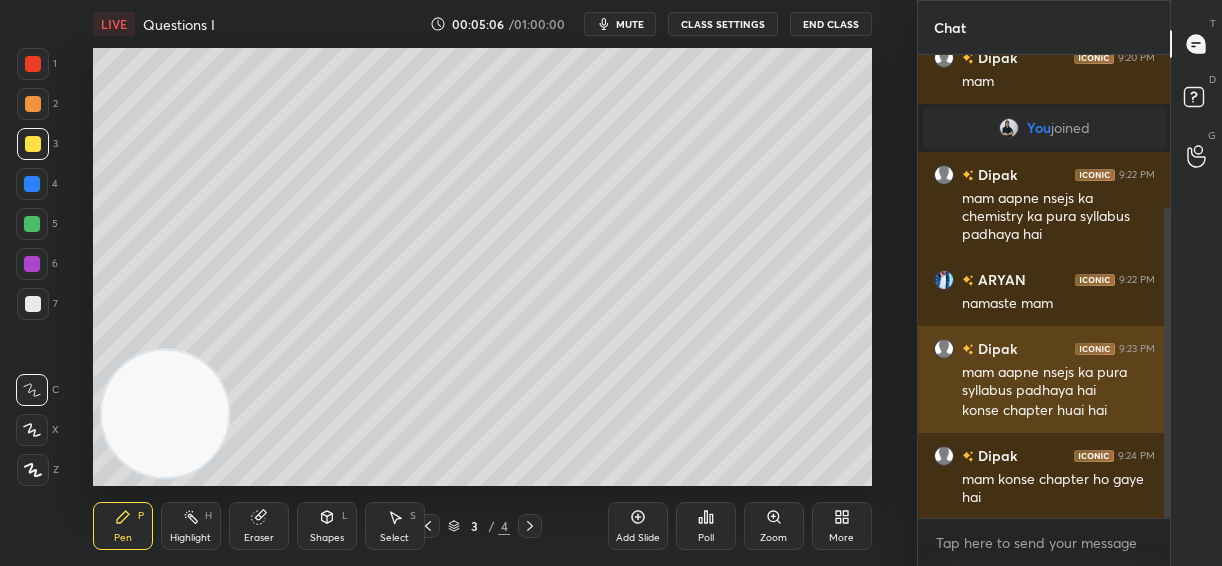 scroll, scrollTop: 312, scrollLeft: 0, axis: vertical 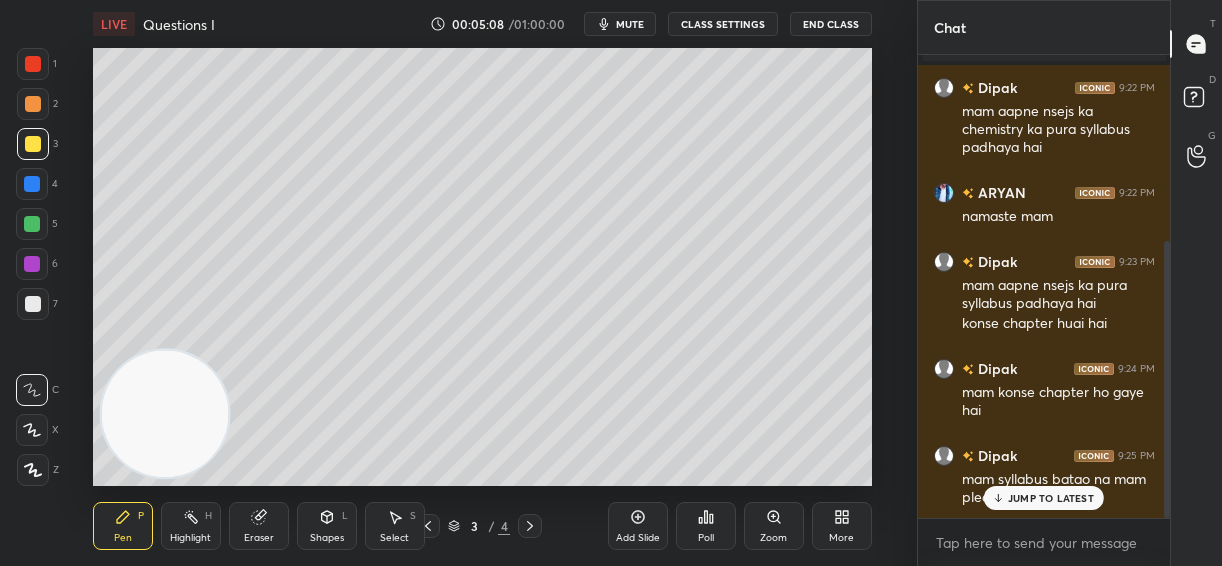 click on "JUMP TO LATEST" at bounding box center [1051, 498] 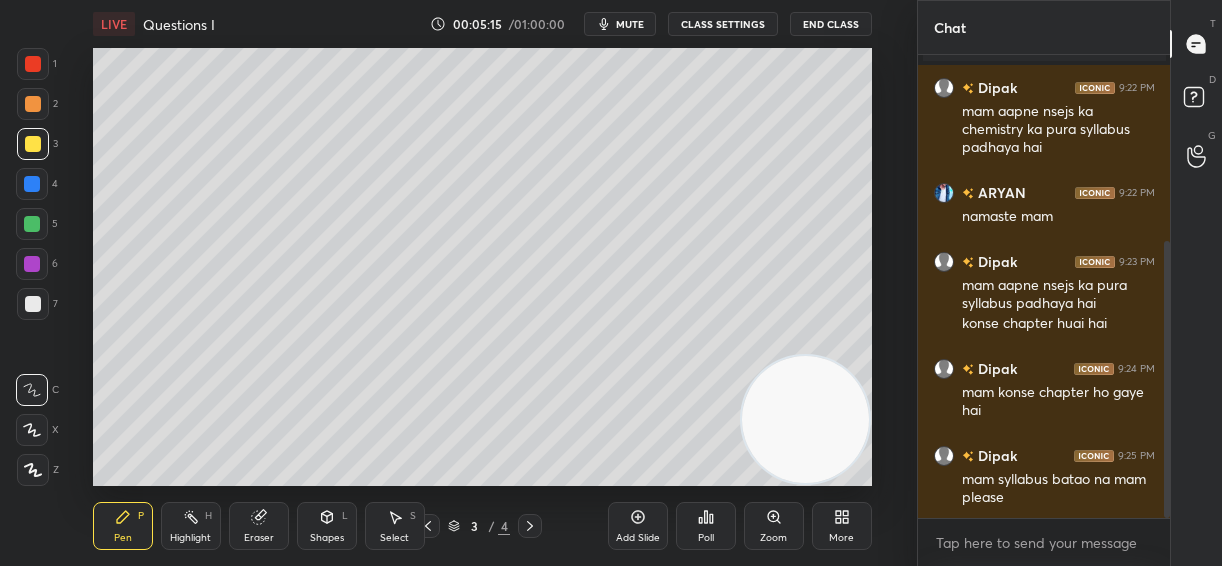 click at bounding box center (33, 304) 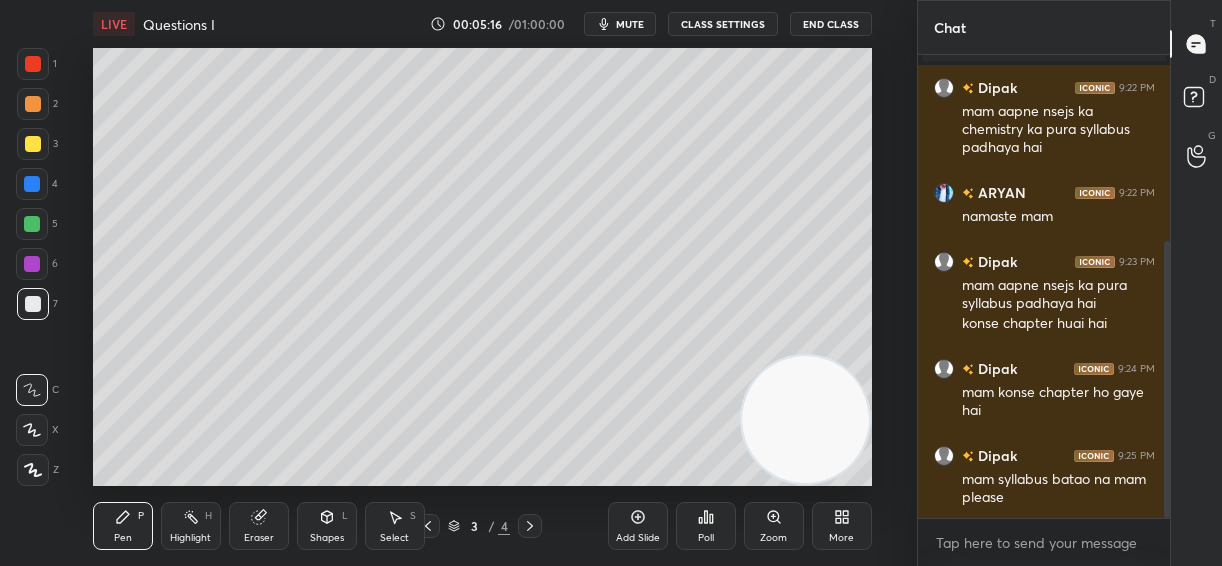 click on "2" at bounding box center (37, 104) 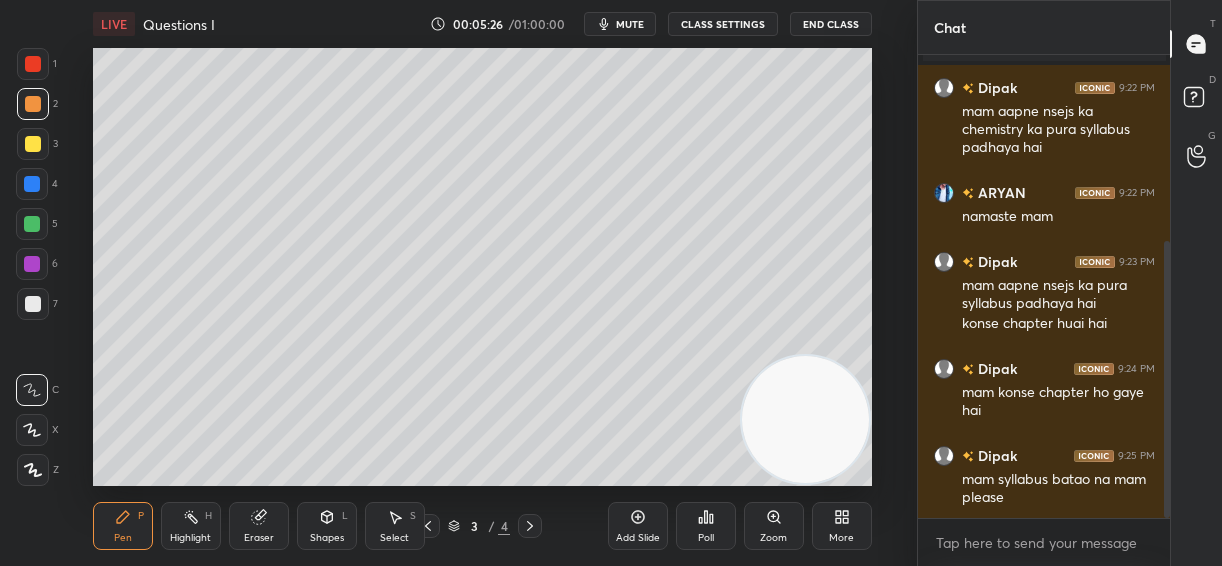 scroll, scrollTop: 382, scrollLeft: 0, axis: vertical 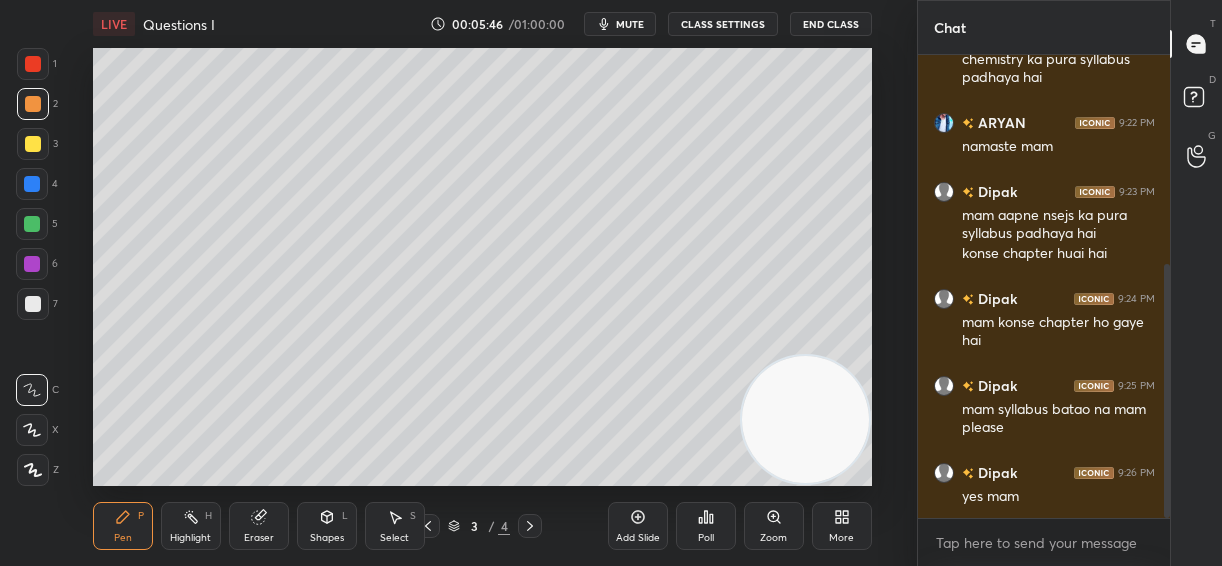 click on "X" at bounding box center (37, 430) 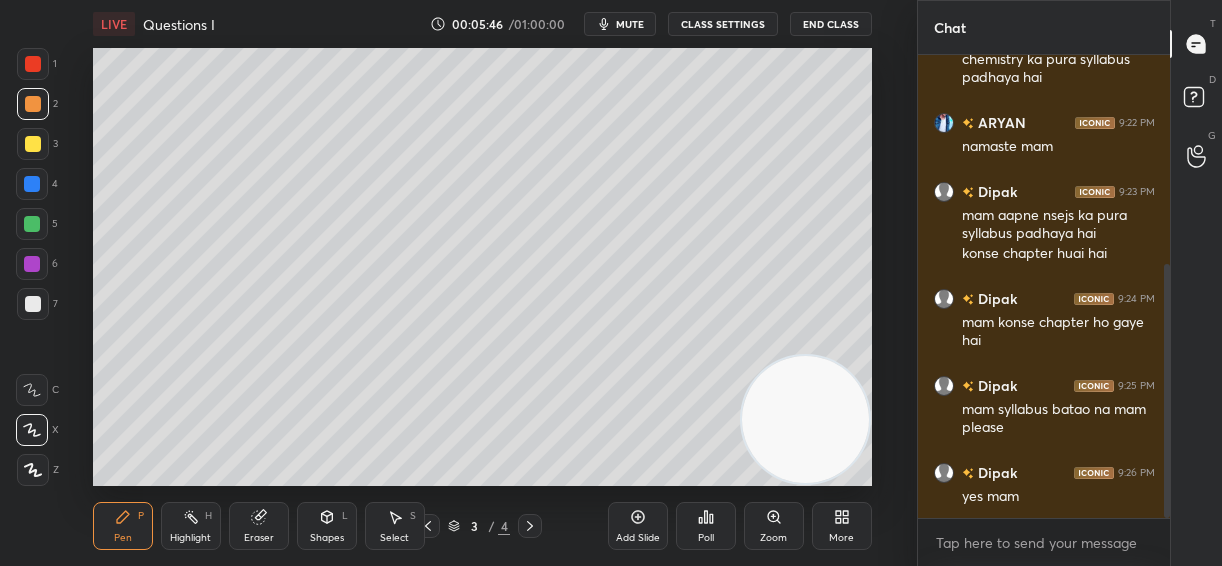 click 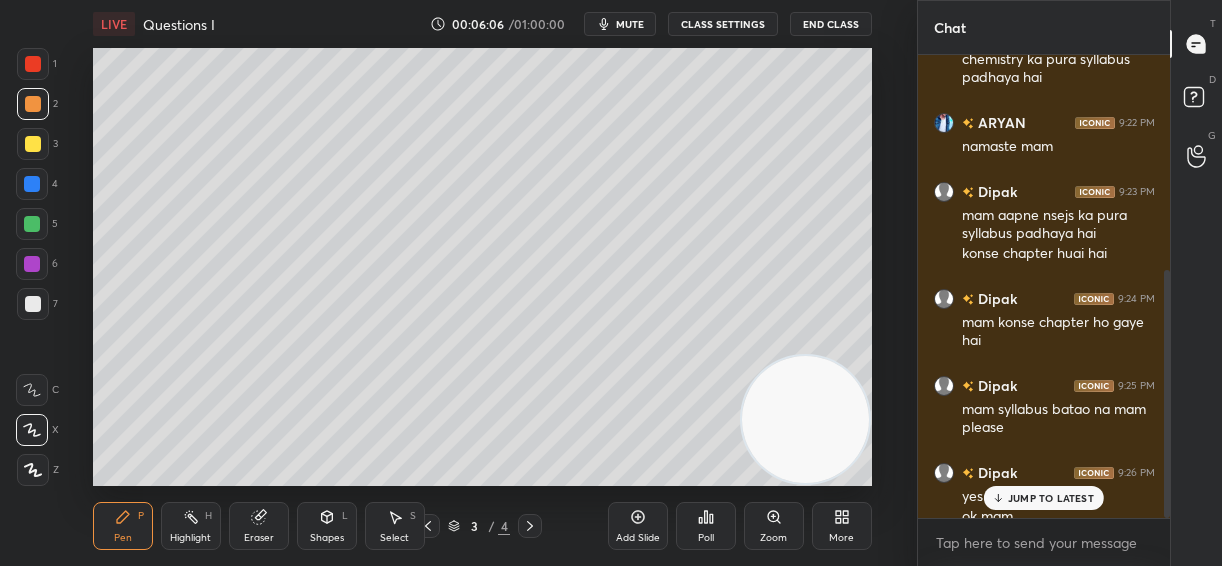 scroll, scrollTop: 401, scrollLeft: 0, axis: vertical 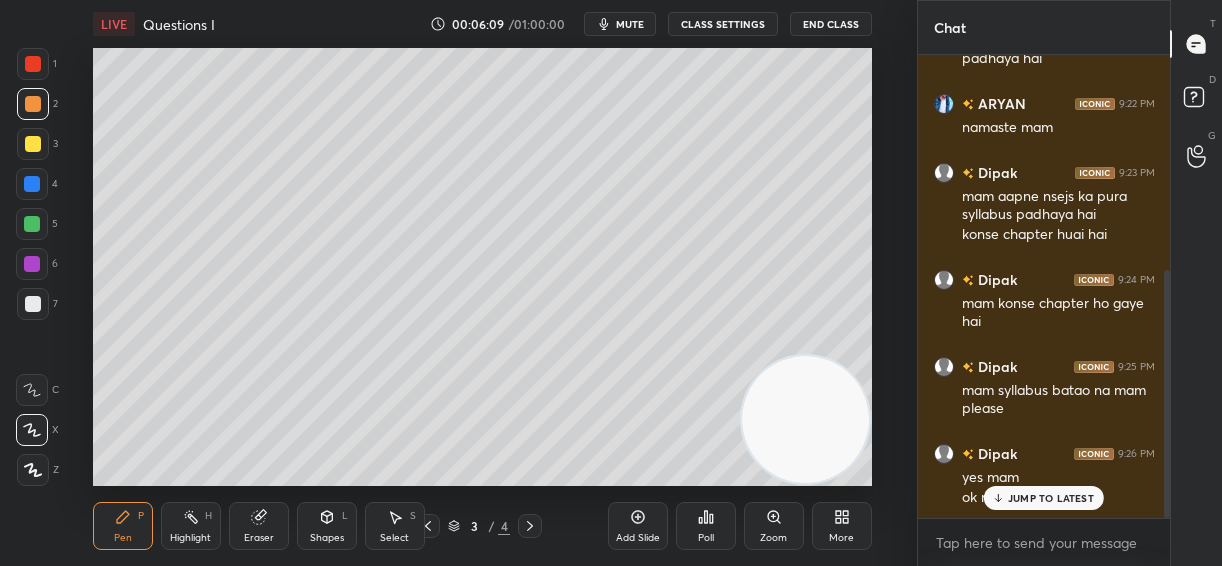 click on "JUMP TO LATEST" at bounding box center [1051, 498] 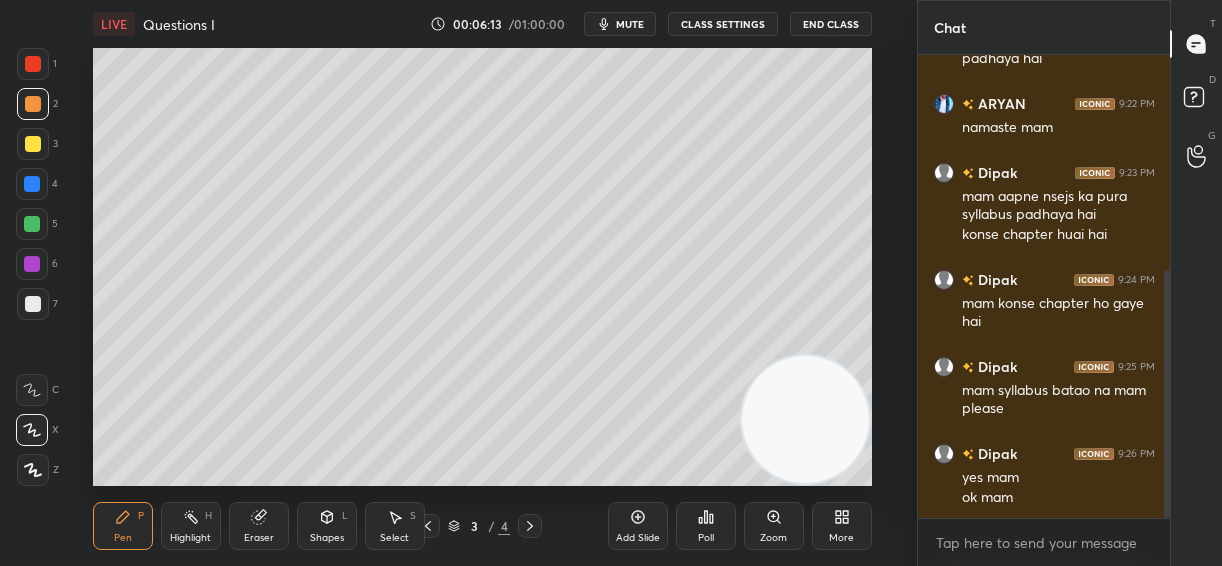 click at bounding box center [33, 304] 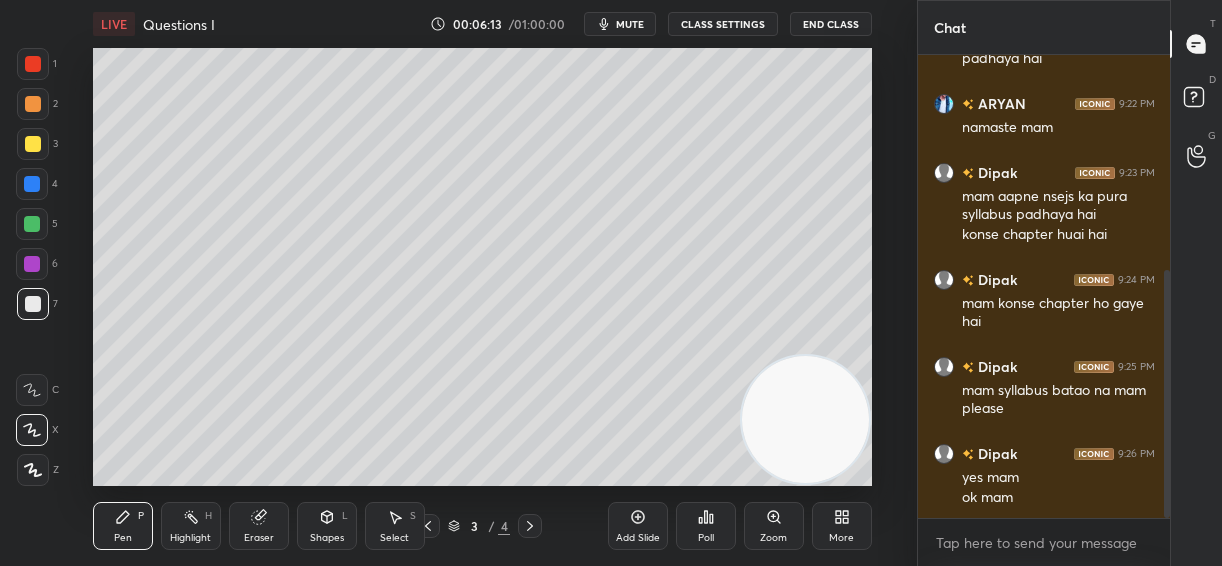 click at bounding box center [32, 390] 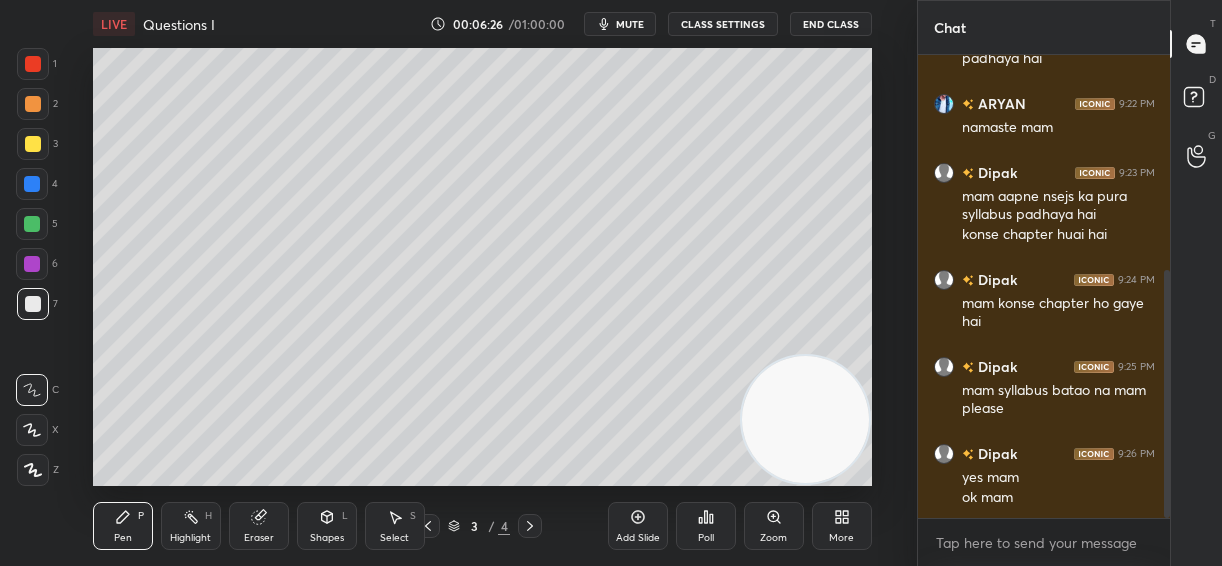click on "2" at bounding box center [37, 104] 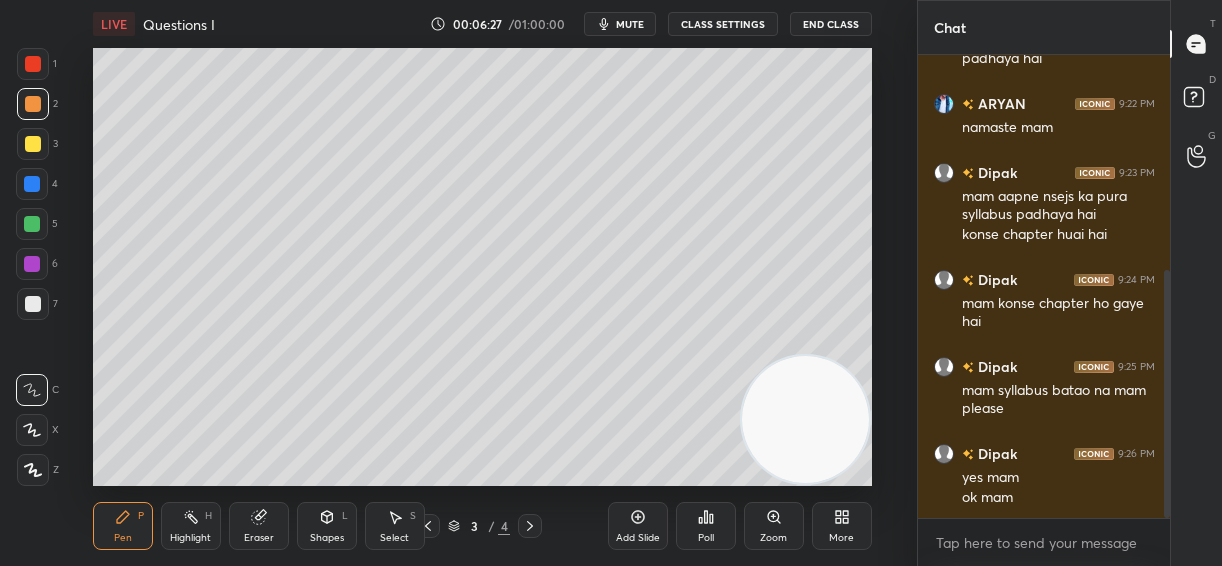 click 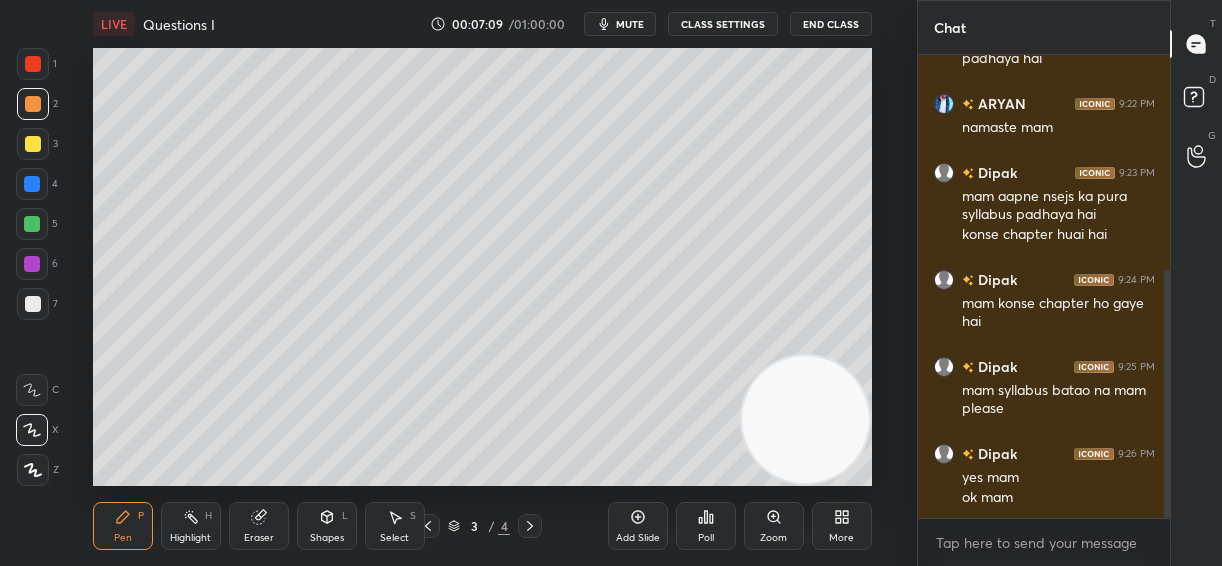 click on "Add Slide Poll Zoom More" at bounding box center [740, 526] 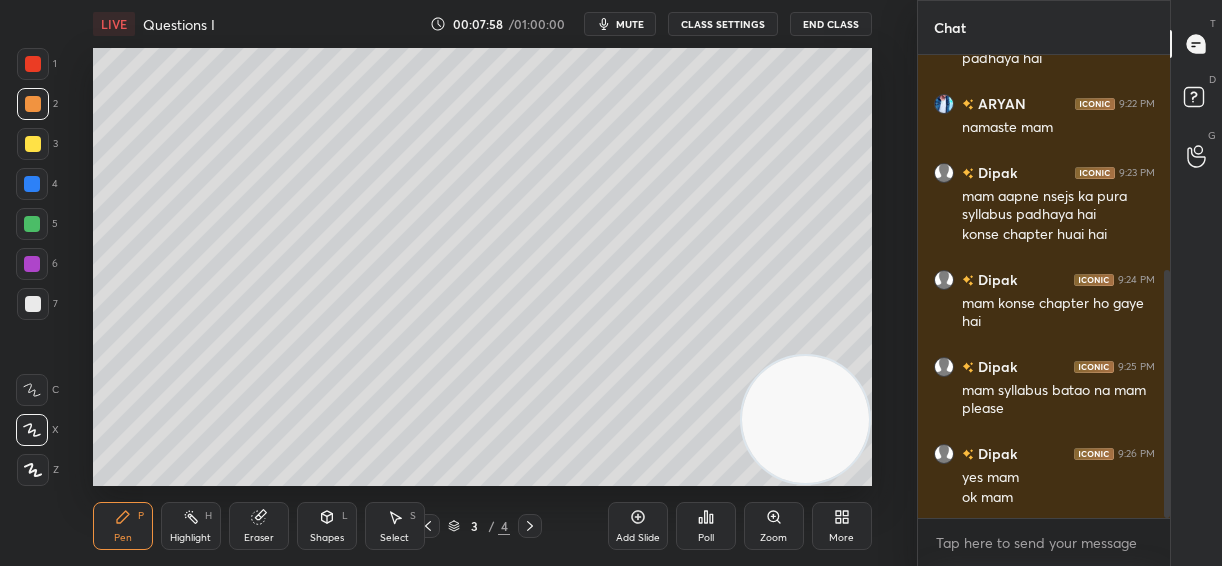 click on "Add Slide" at bounding box center [638, 538] 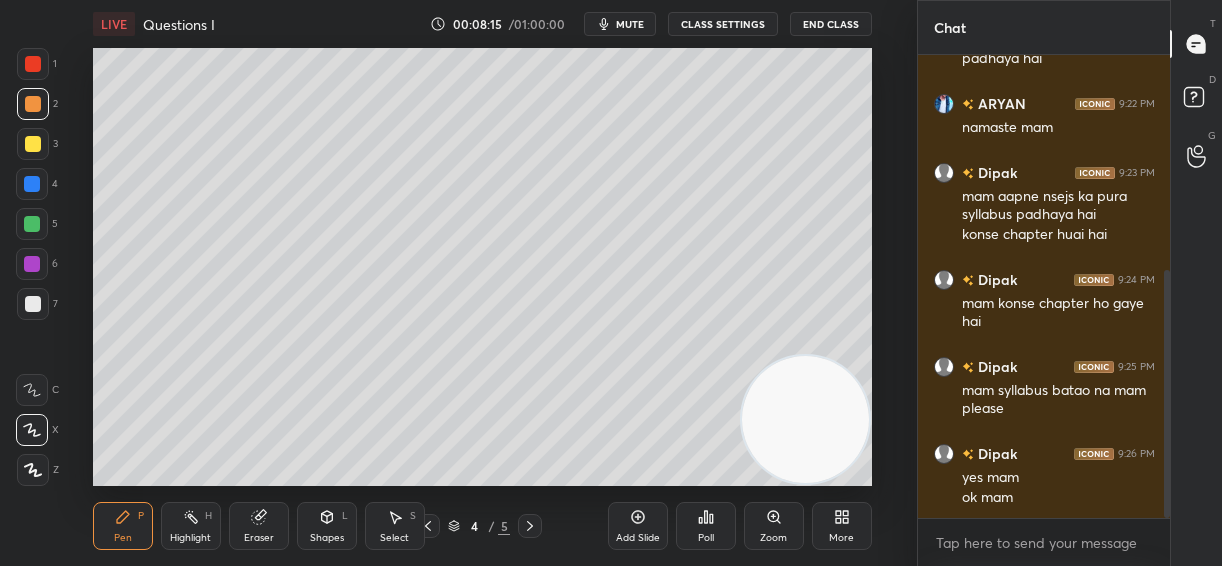 click at bounding box center (32, 390) 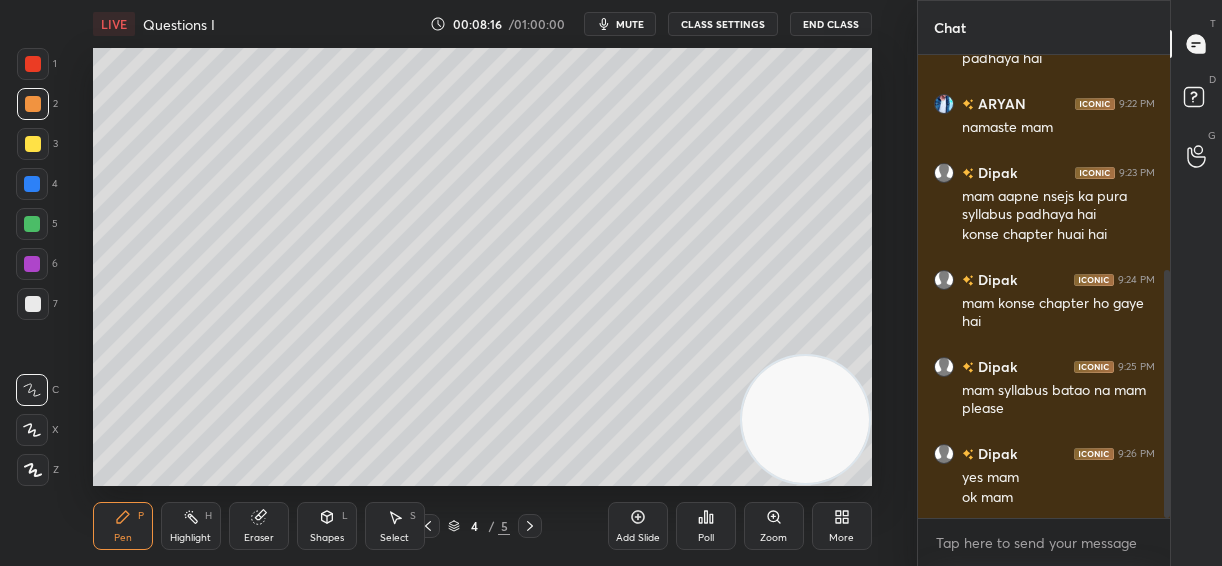 click on "7" at bounding box center (37, 308) 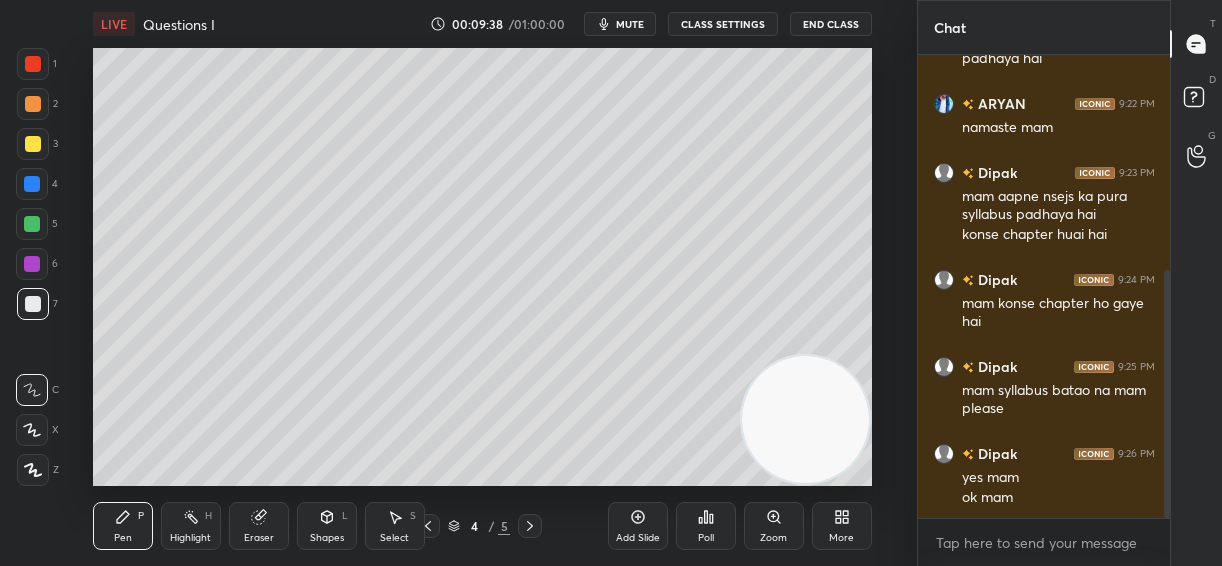 click at bounding box center (32, 224) 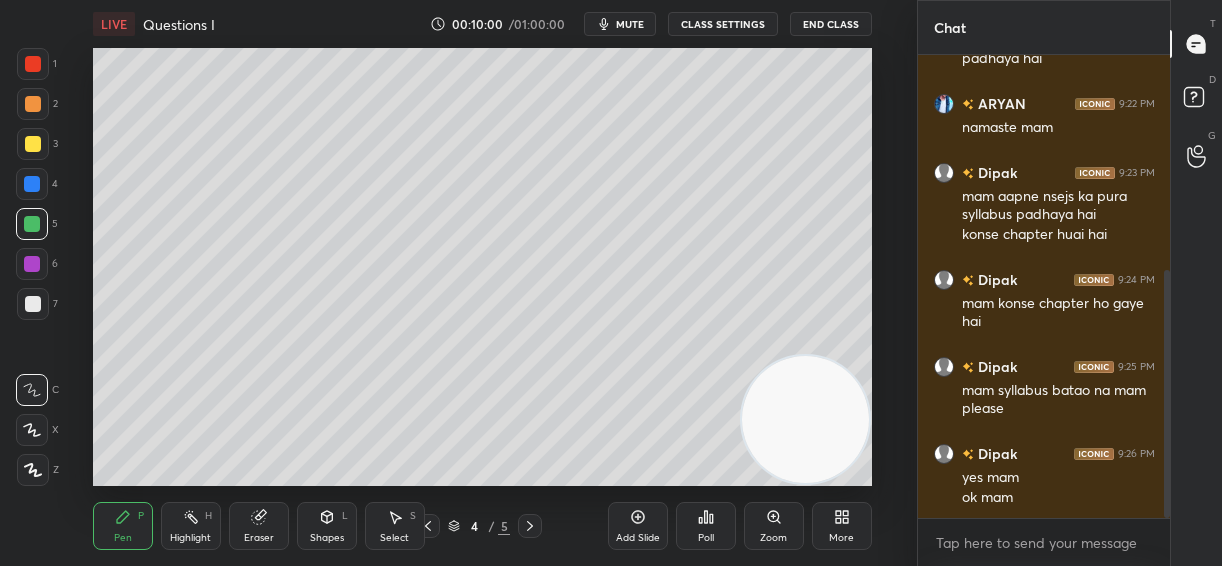 click 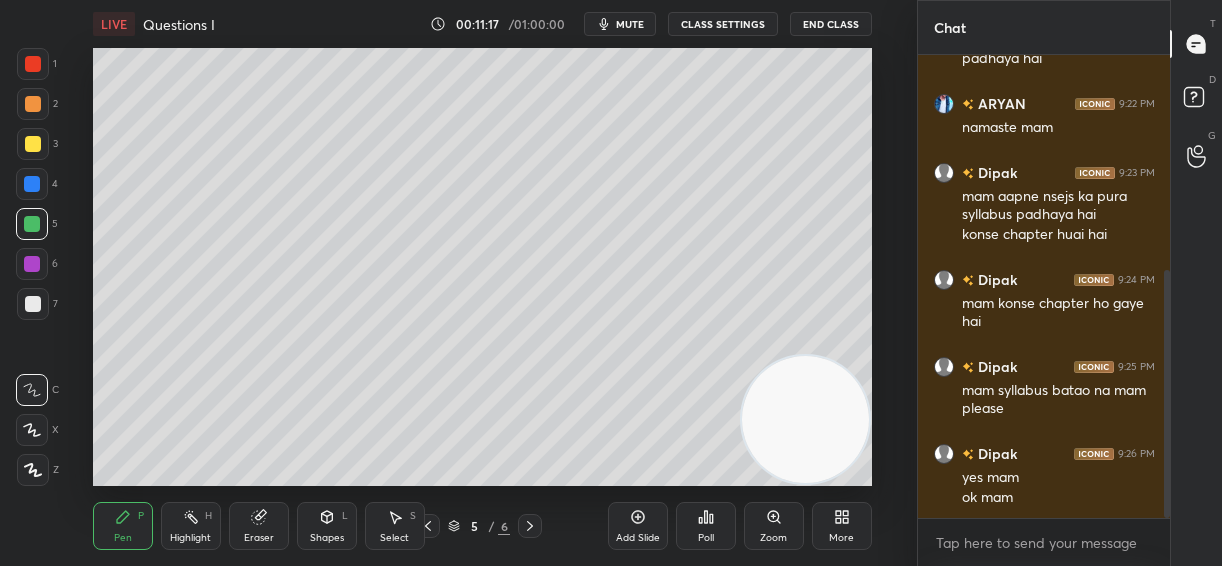 click on "Add Slide" at bounding box center (638, 526) 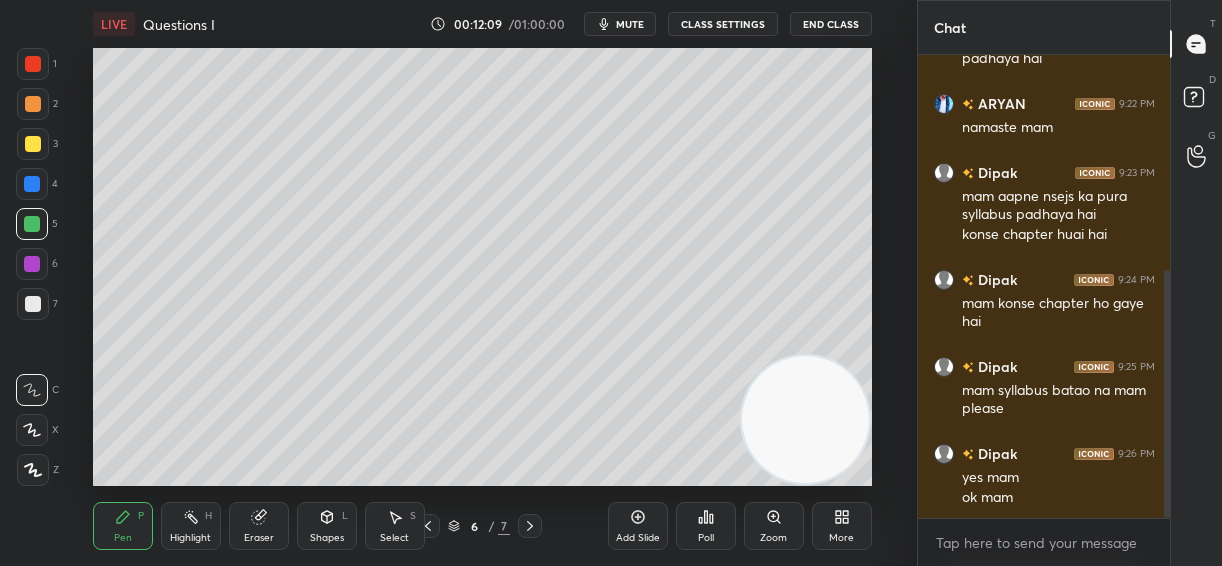click on "Eraser" at bounding box center [259, 526] 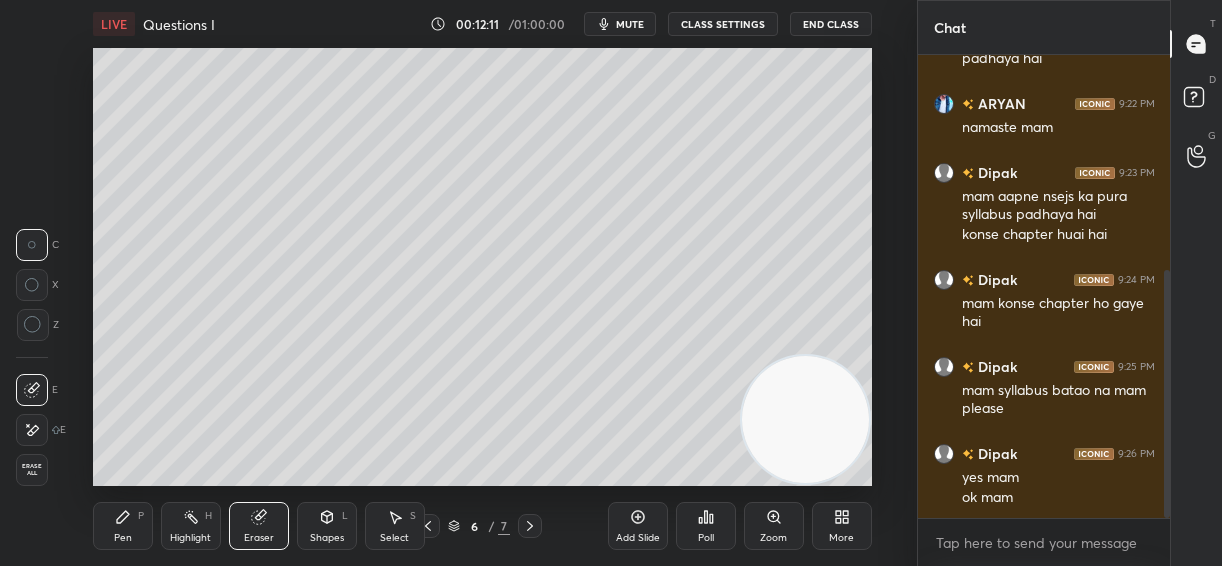 click on "Pen P" at bounding box center [123, 526] 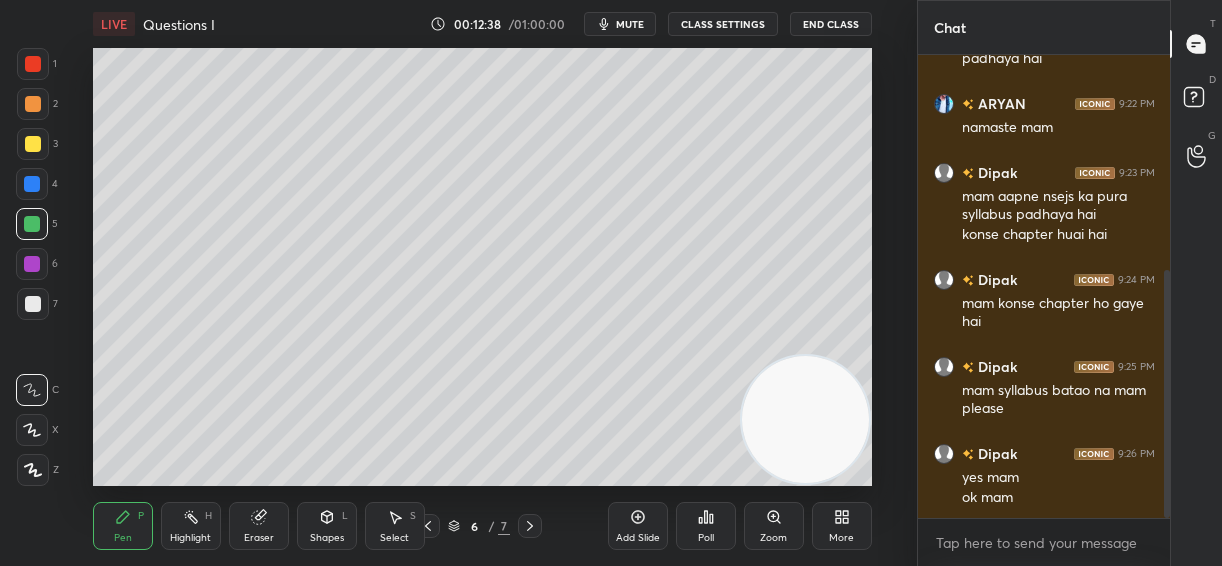 click at bounding box center (33, 144) 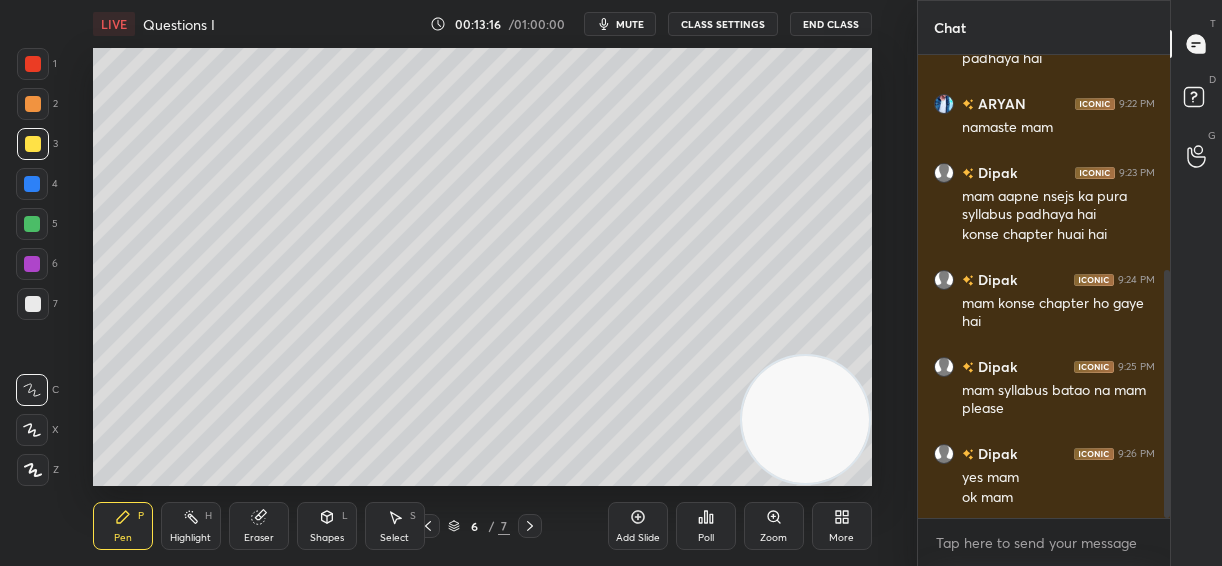 click 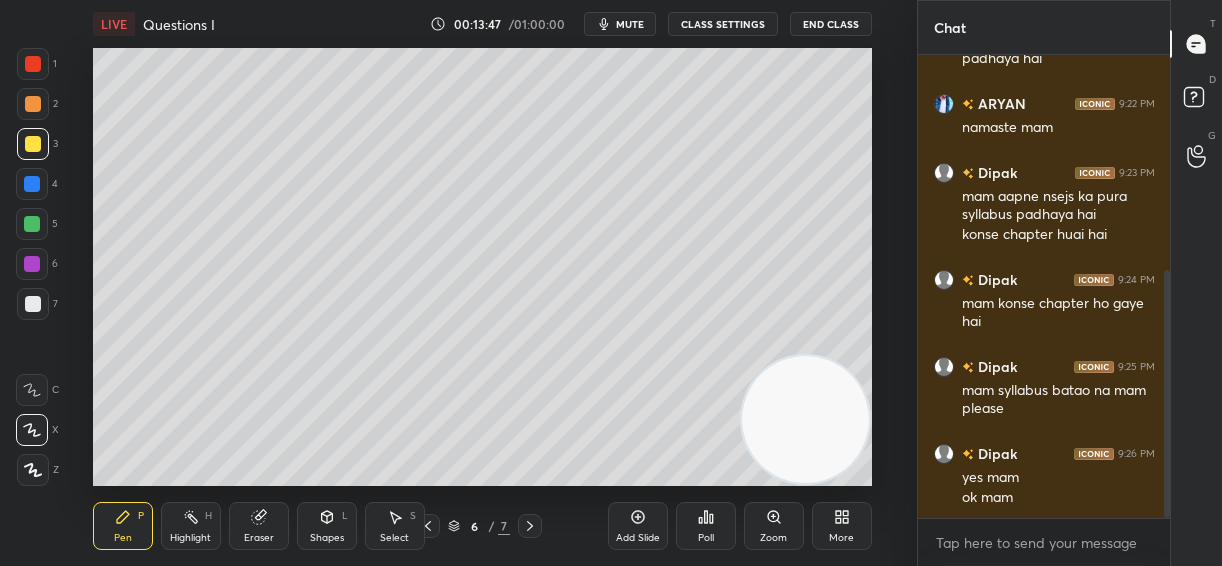 click at bounding box center [33, 304] 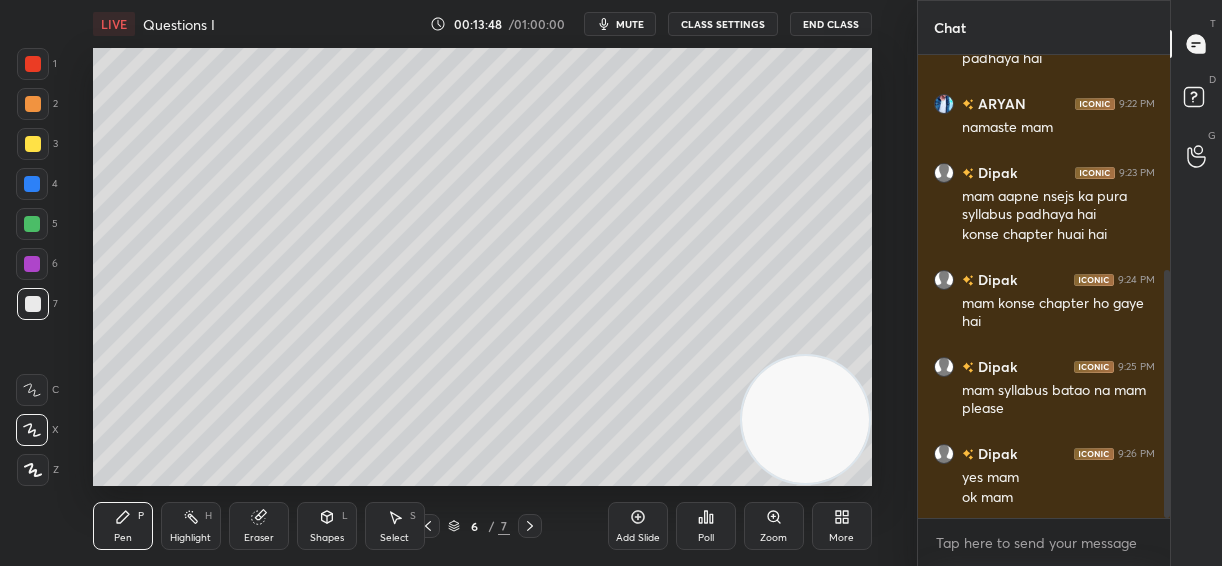 click 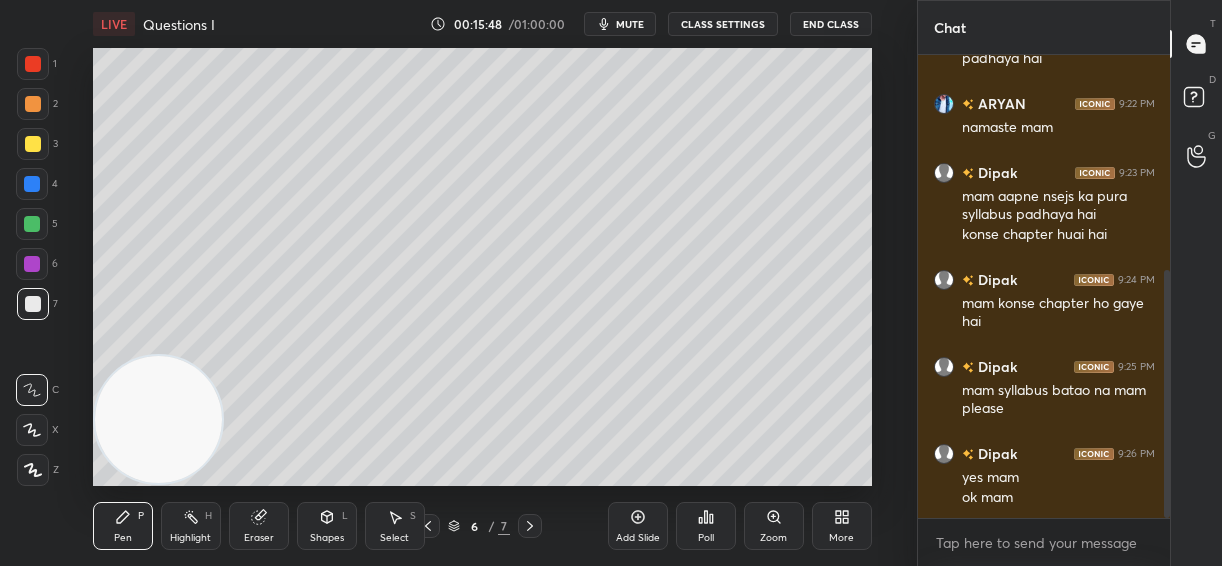 click on "Add Slide" at bounding box center (638, 526) 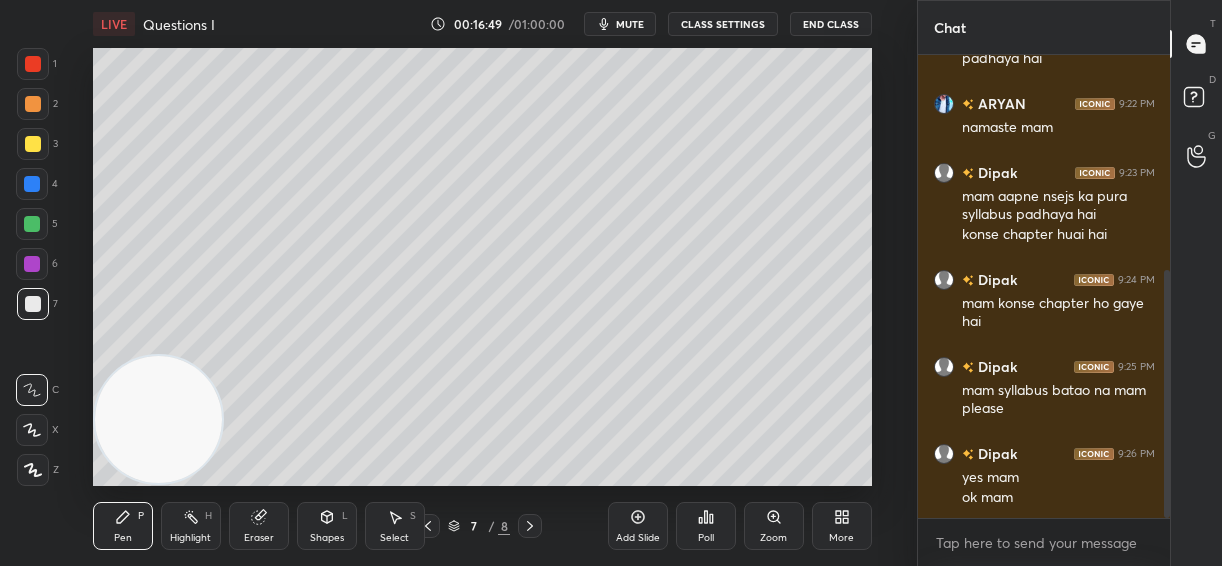 click on "Eraser" at bounding box center [259, 526] 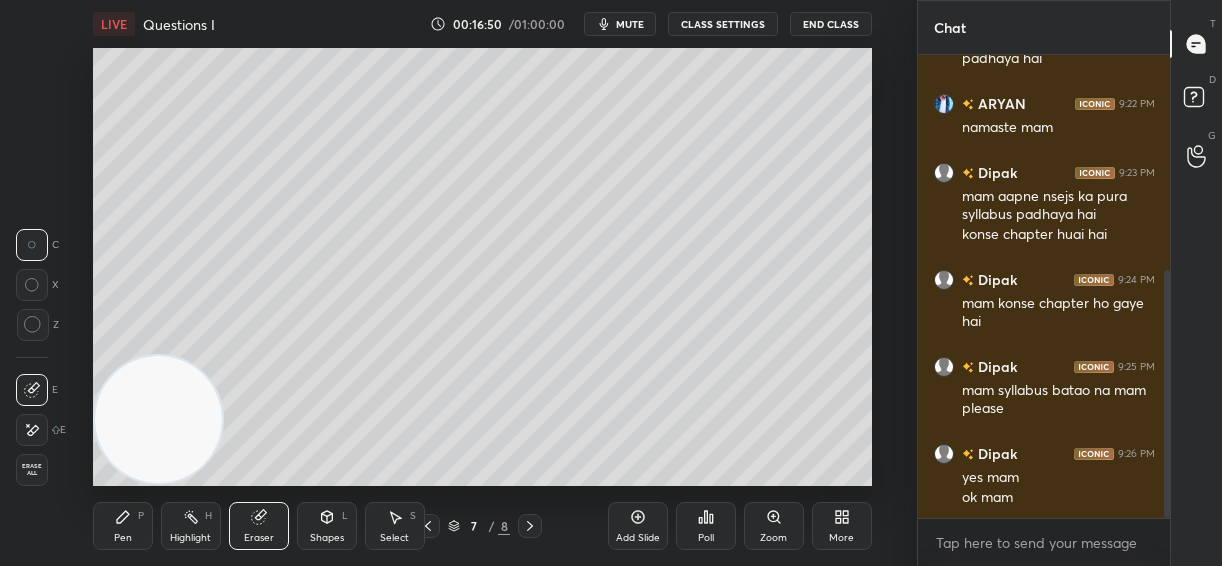 click on "Z" at bounding box center [37, 325] 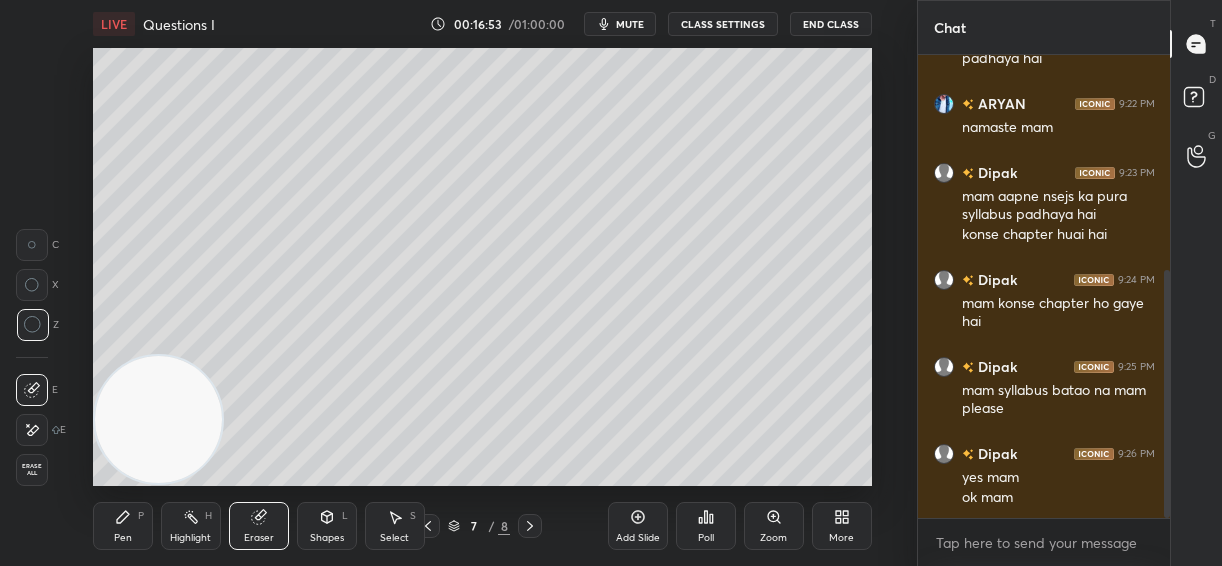 click on "Pen P" at bounding box center [123, 526] 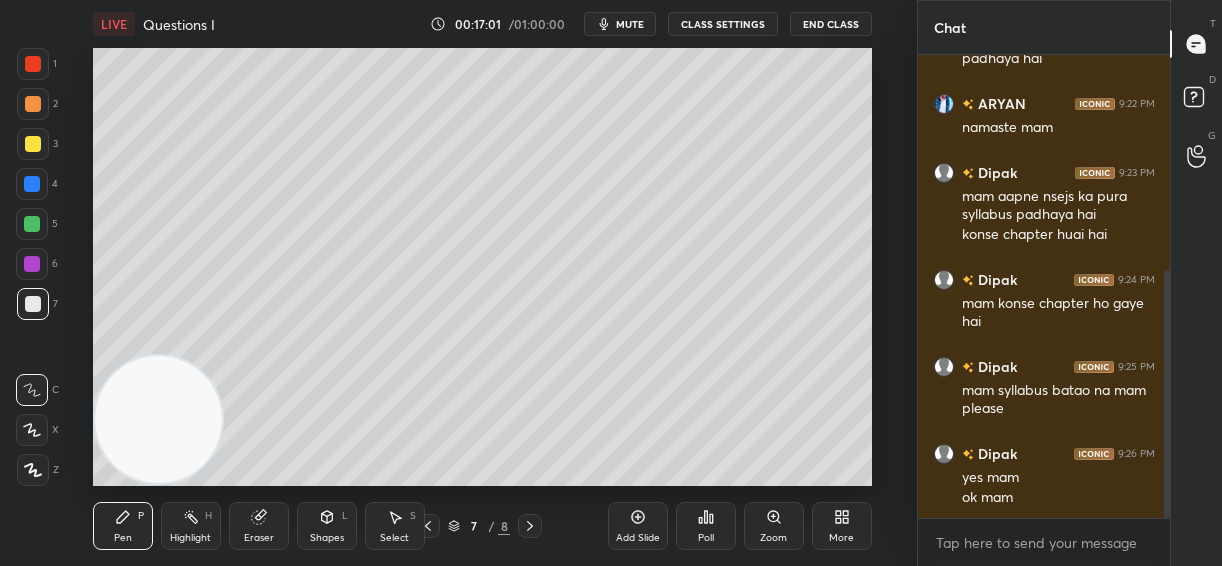 click at bounding box center [428, 526] 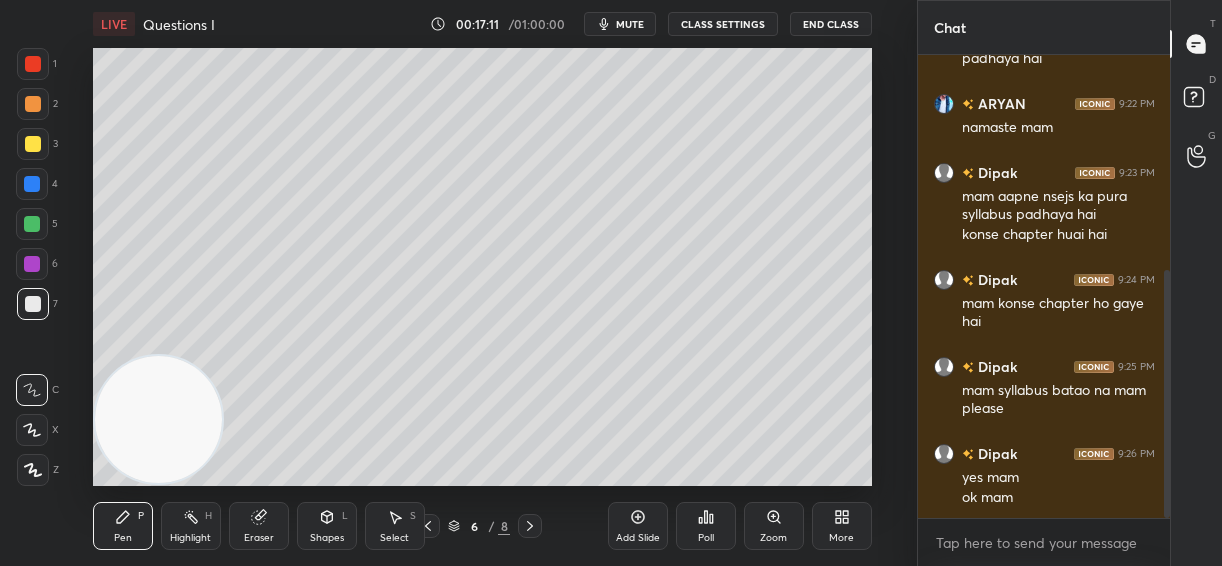 click 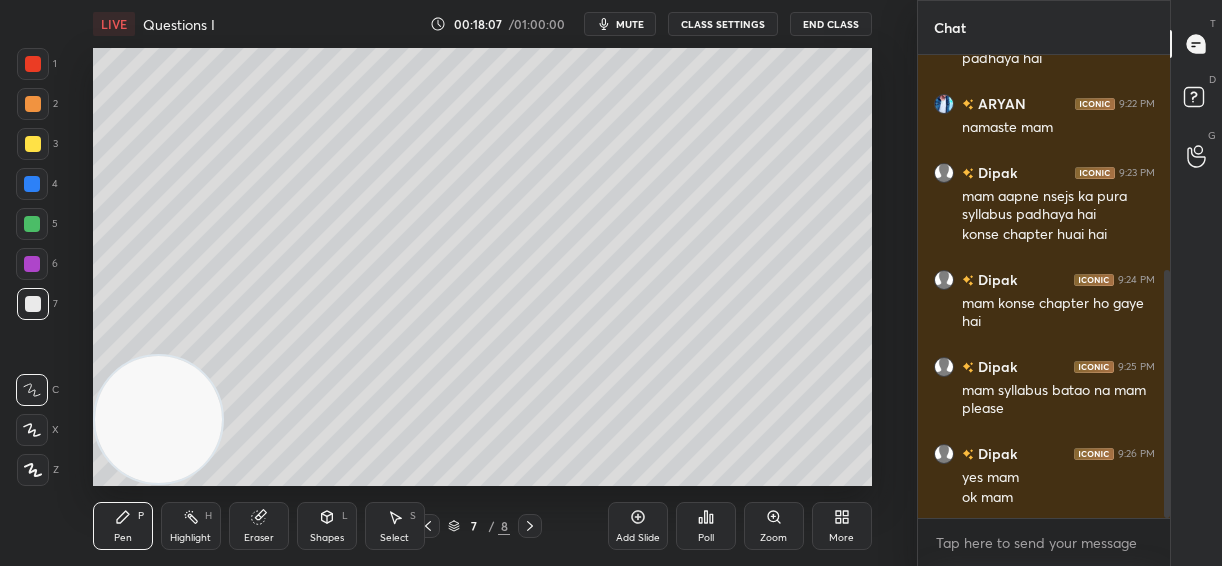 click on "Add Slide" at bounding box center [638, 526] 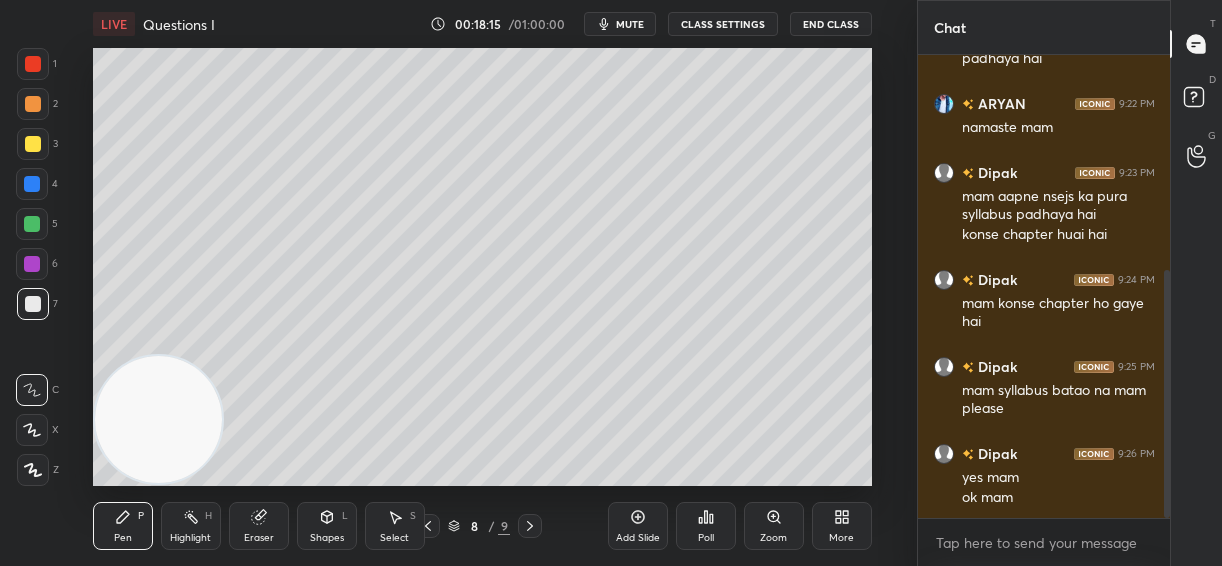 click at bounding box center [32, 430] 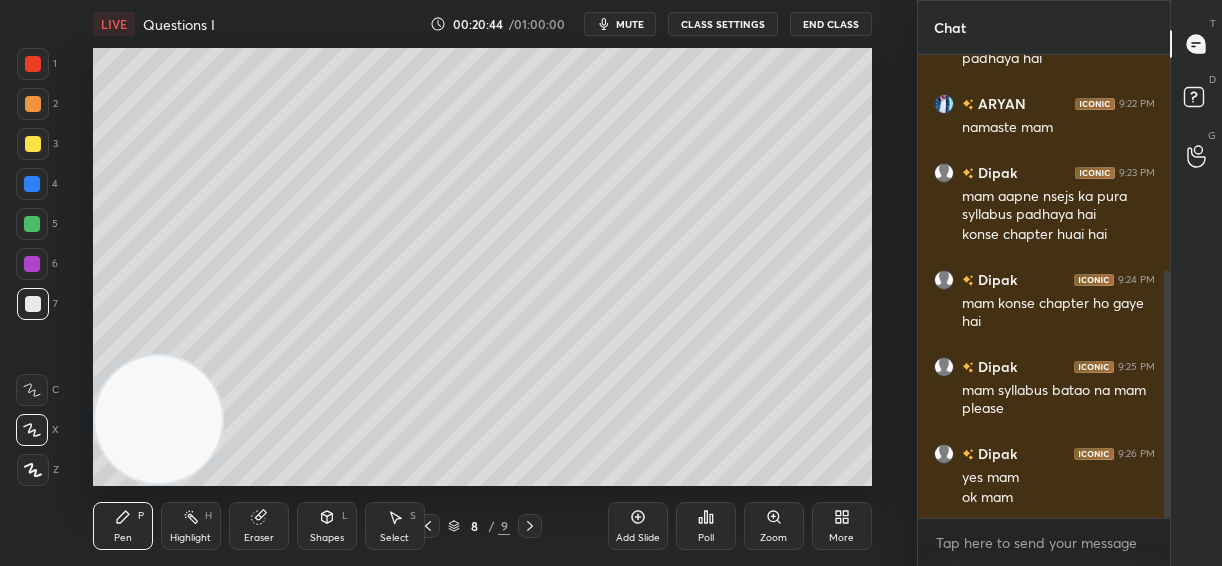 click on "Add Slide" at bounding box center [638, 538] 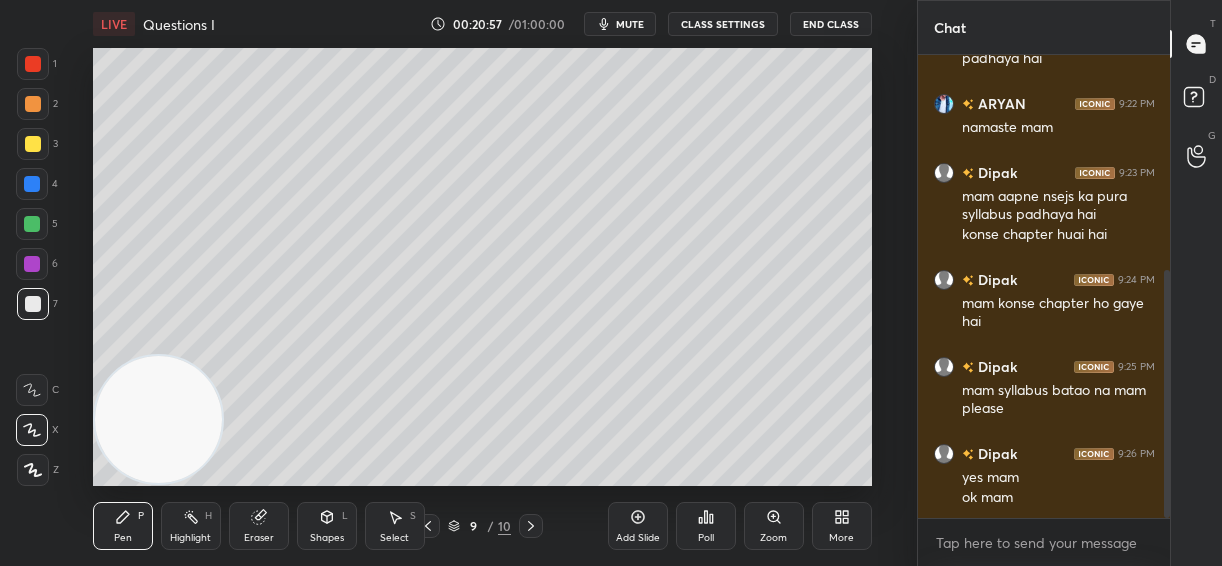 click at bounding box center [32, 184] 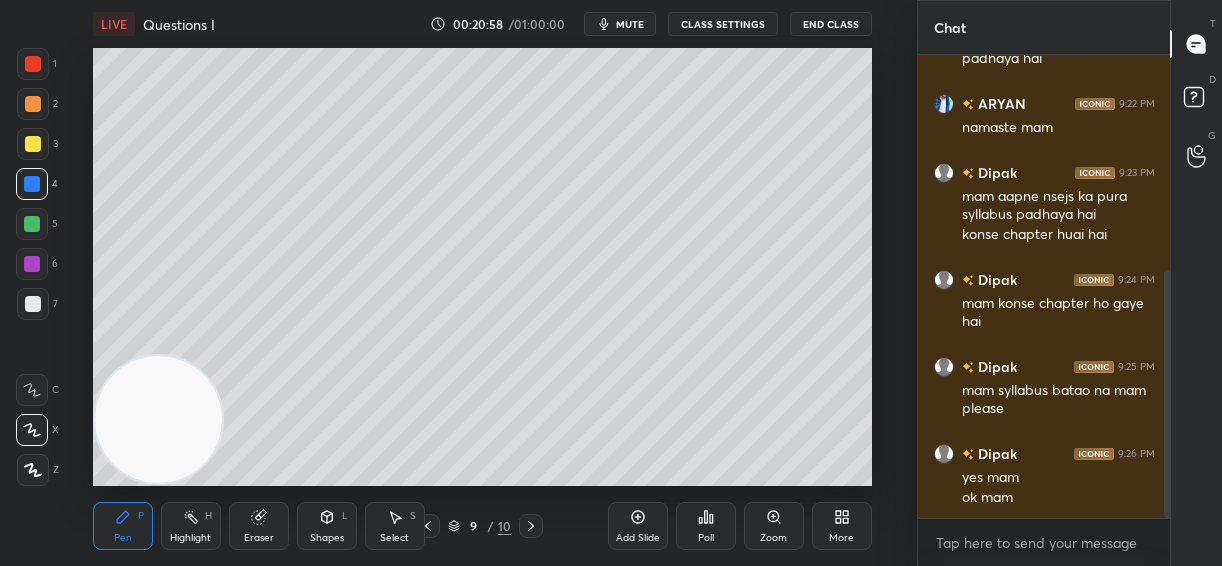 click at bounding box center [32, 390] 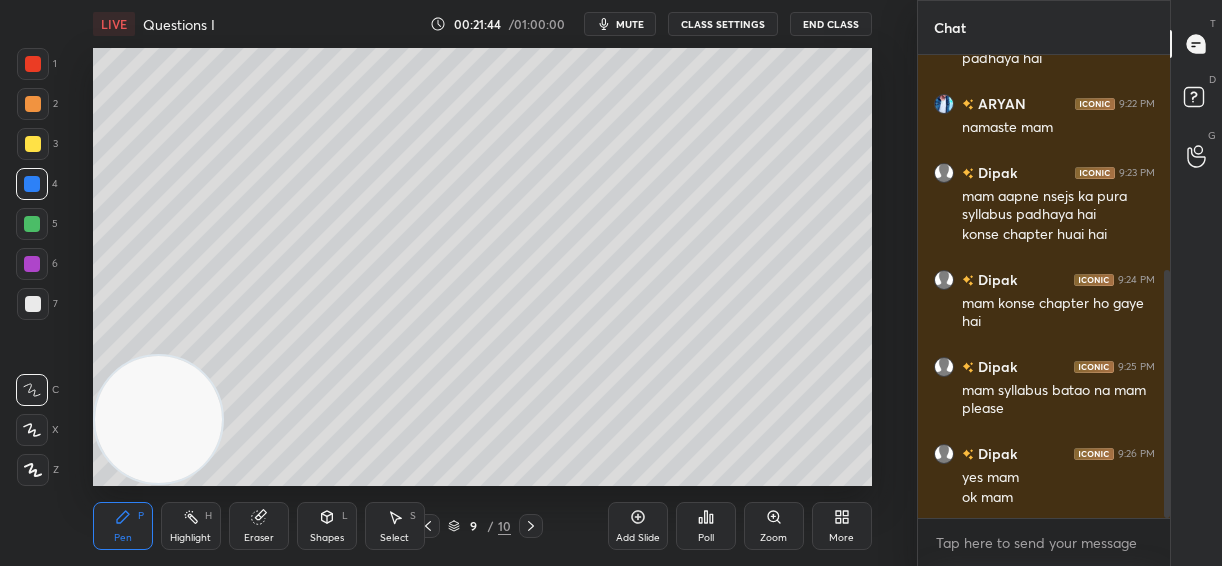 click on "Eraser" at bounding box center (259, 538) 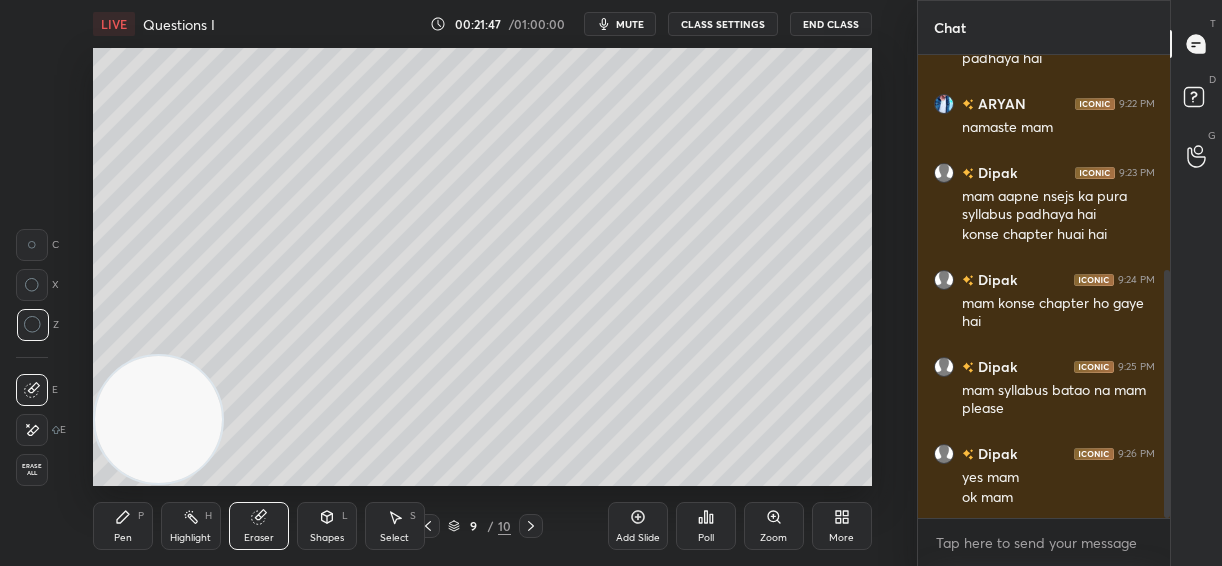 click on "Pen" at bounding box center [123, 538] 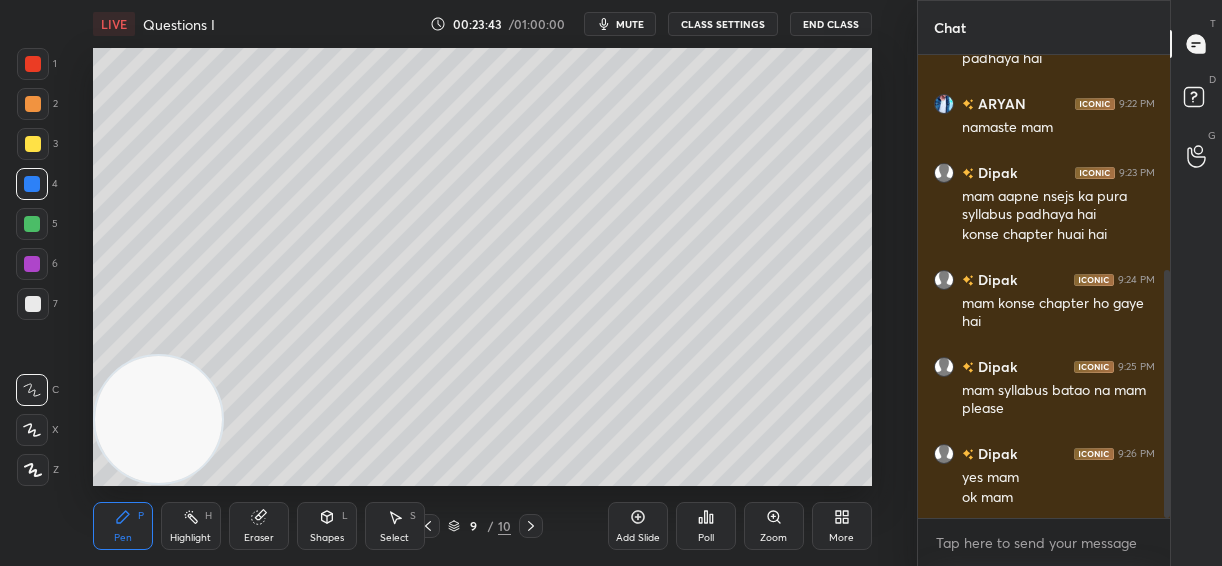 click on "Add Slide" at bounding box center (638, 538) 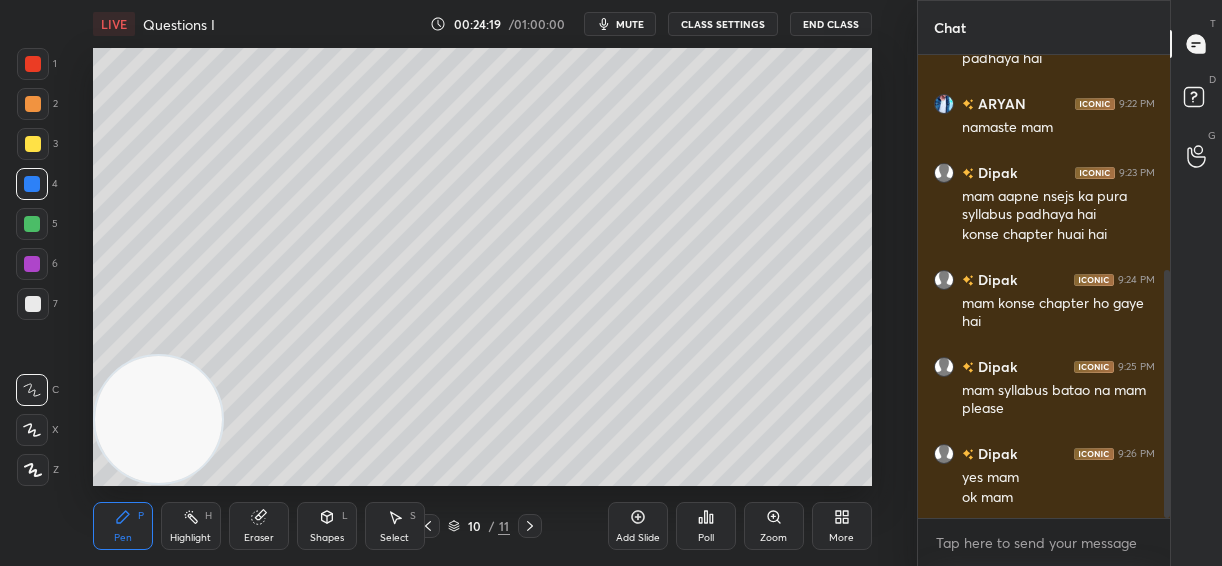 click on "Setting up your live class Poll for   secs No correct answer Start poll" at bounding box center (482, 267) 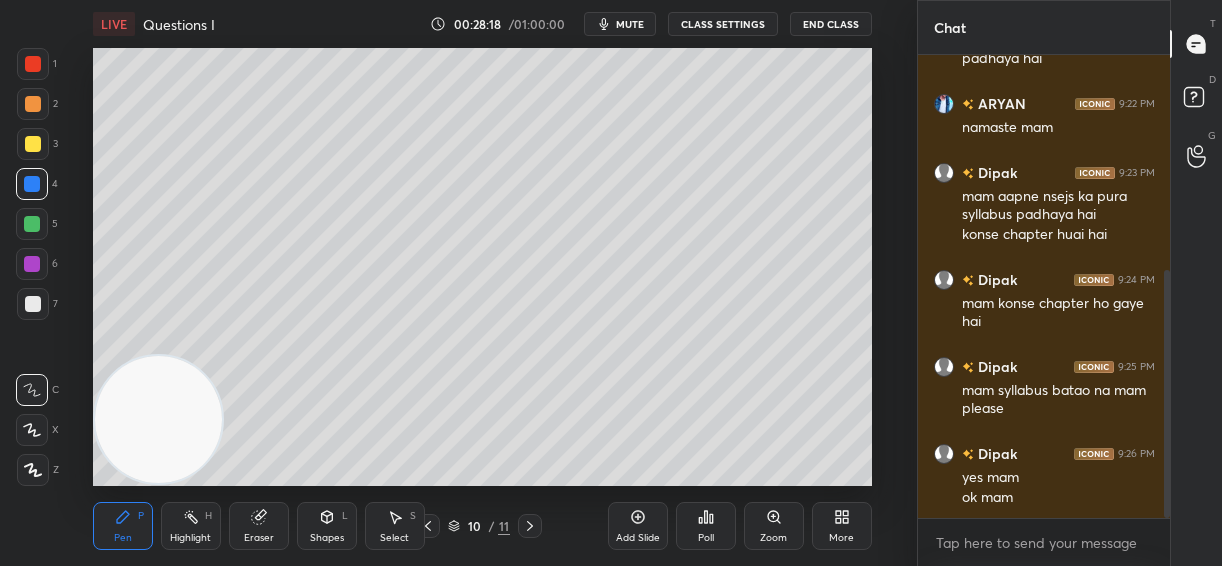 click on "End Class" at bounding box center (831, 24) 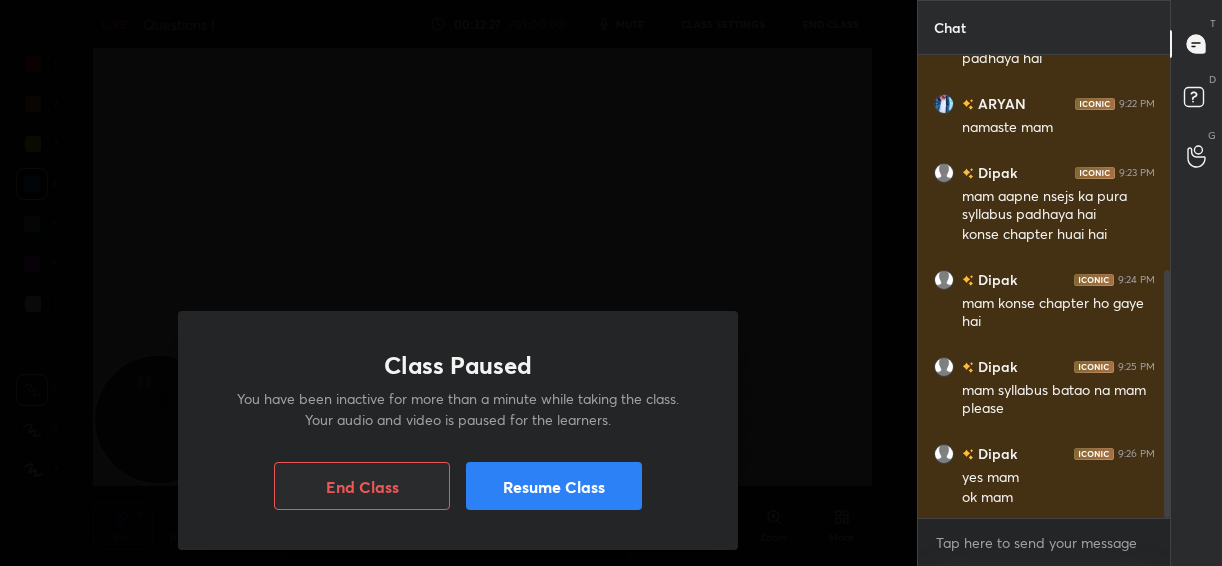 click on "Resume Class" at bounding box center (554, 486) 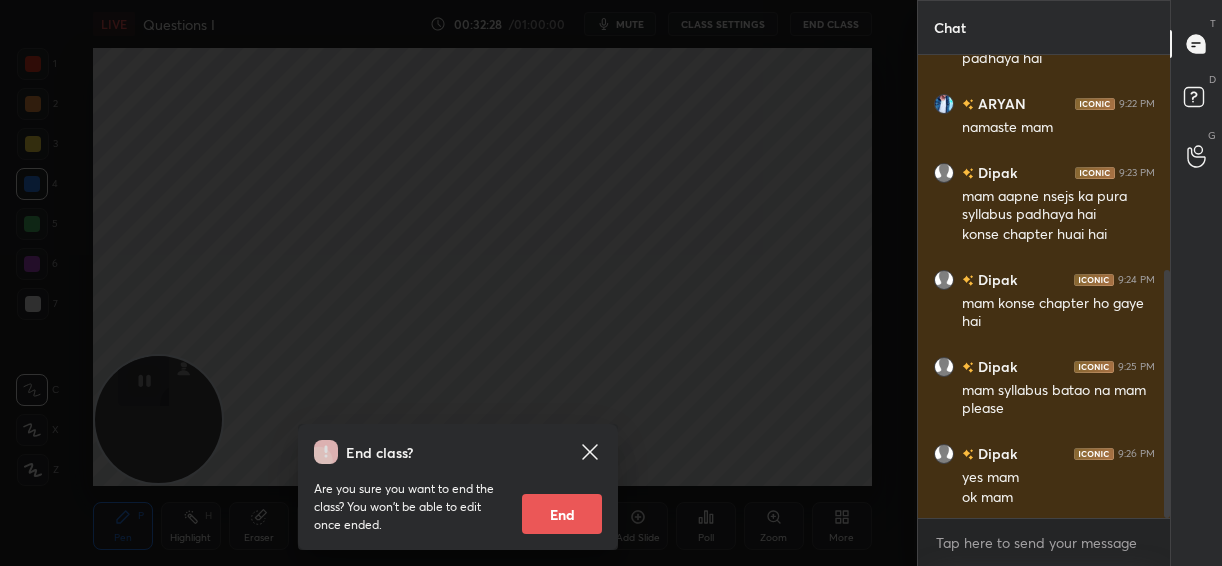 click 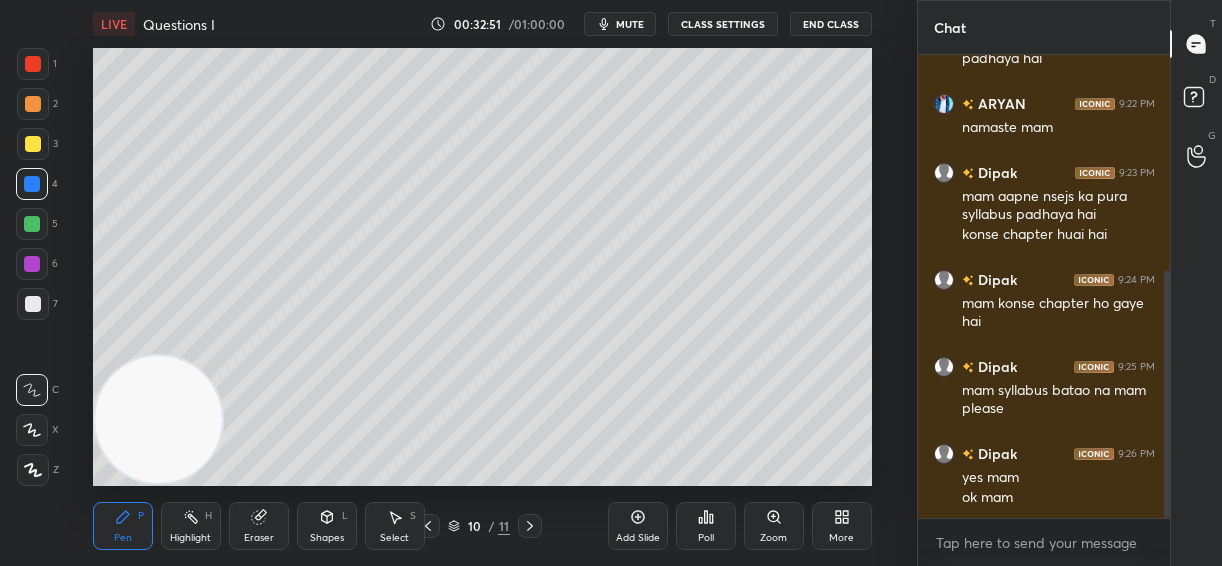click on "Add Slide" at bounding box center [638, 526] 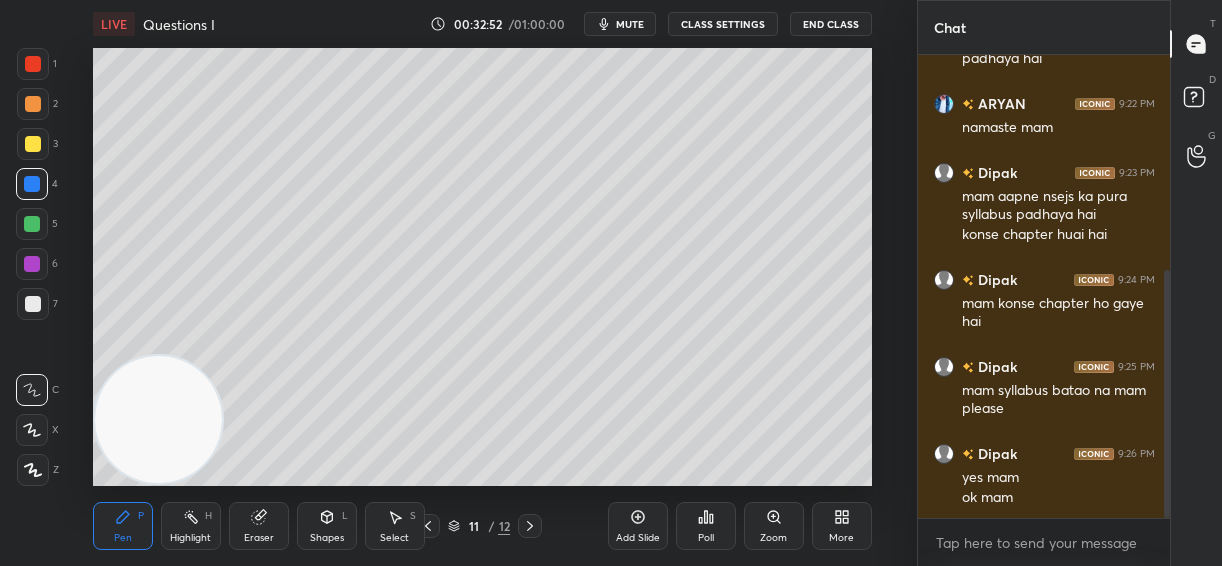 click at bounding box center (33, 304) 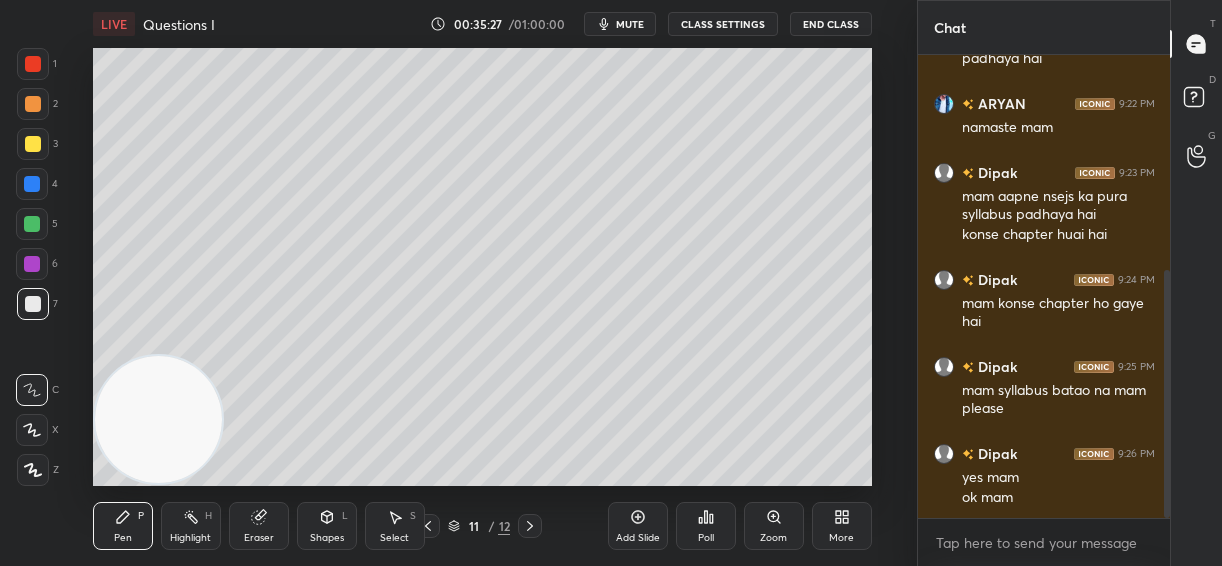 click on "Eraser" at bounding box center (259, 526) 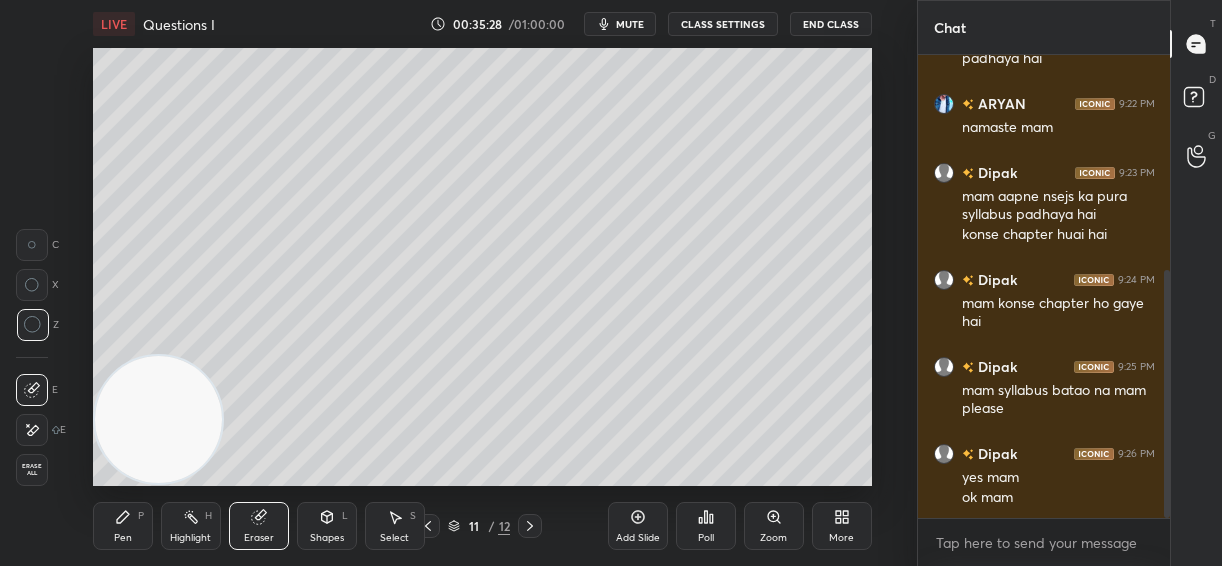 click on "Erase all" at bounding box center (32, 470) 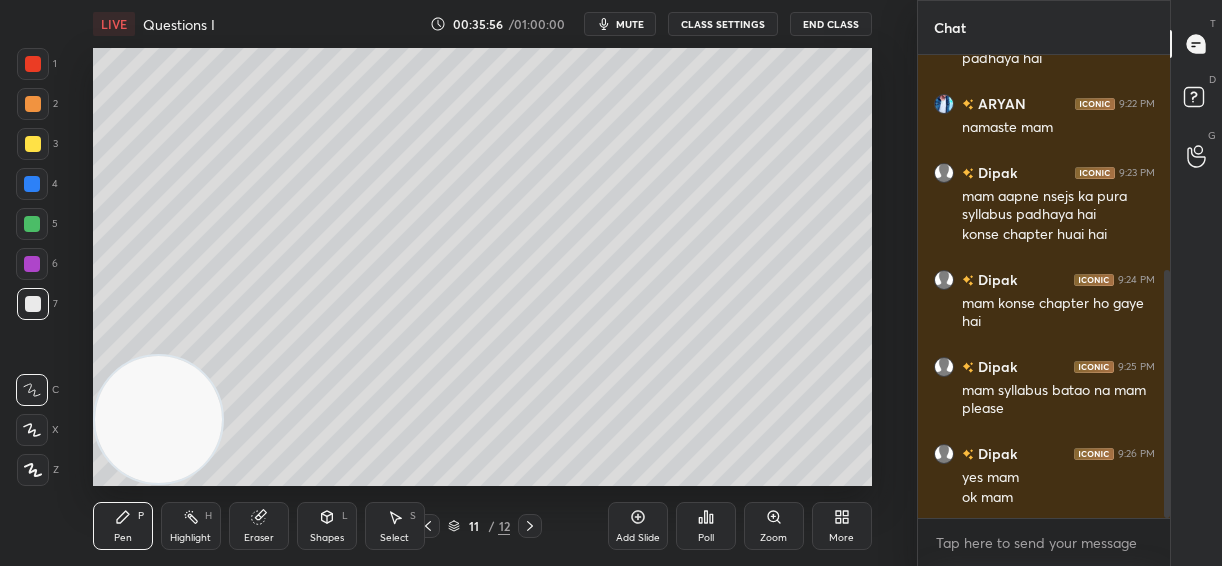 click at bounding box center (33, 144) 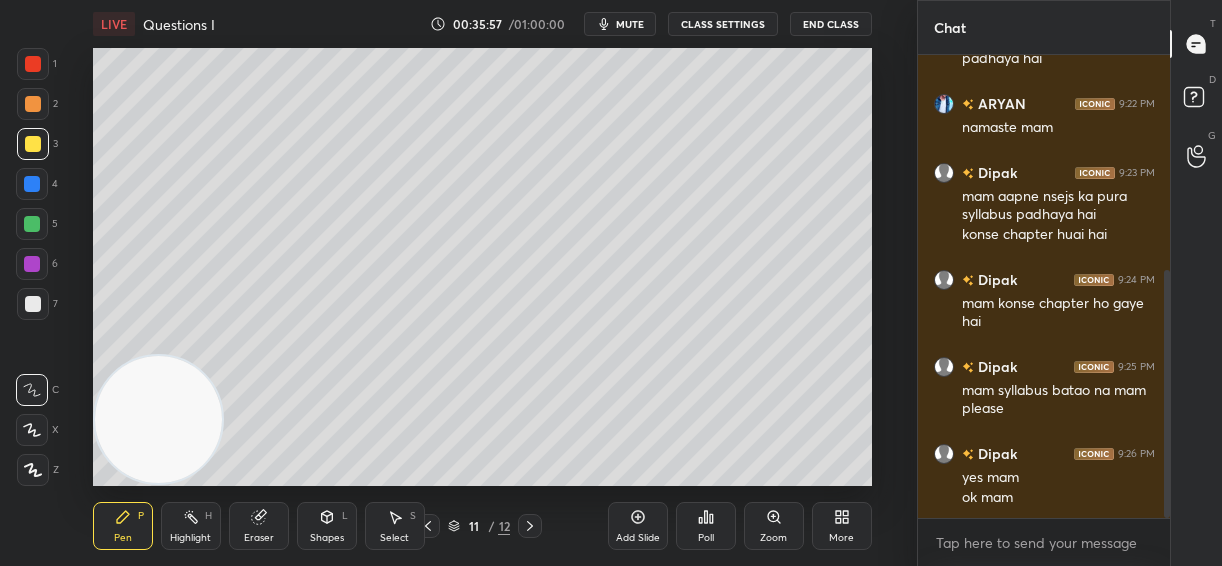 click 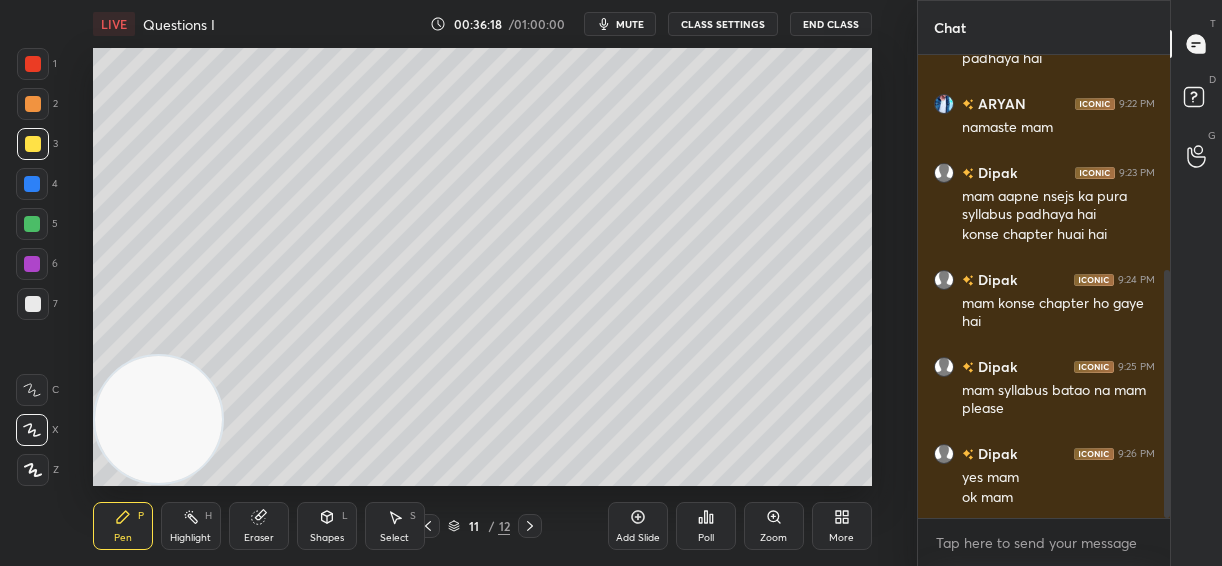 scroll, scrollTop: 449, scrollLeft: 0, axis: vertical 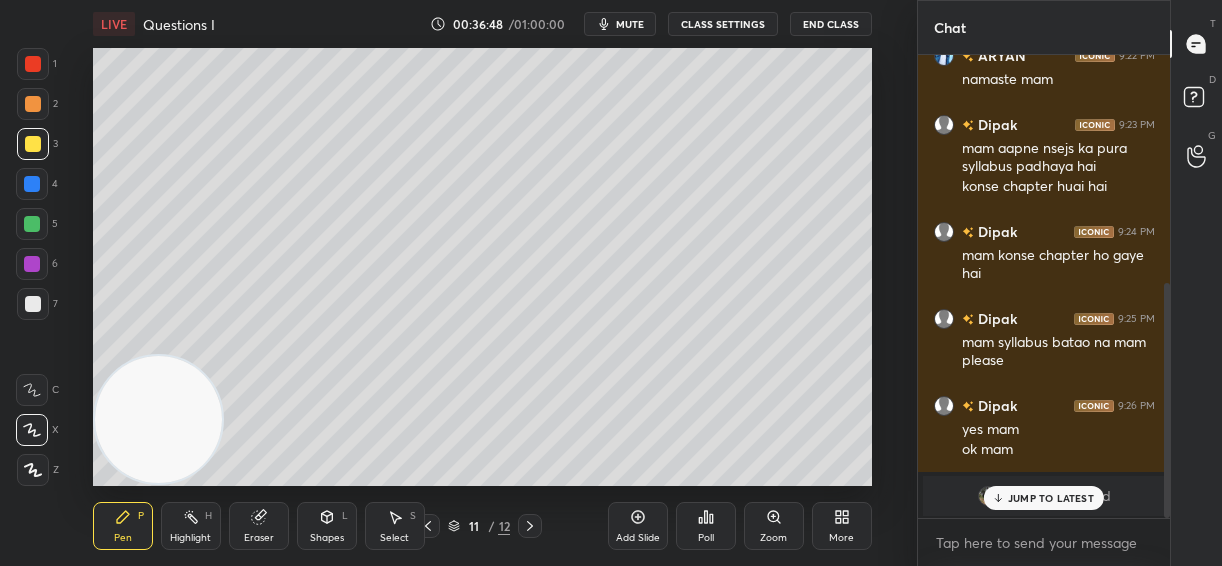 click on "JUMP TO LATEST" at bounding box center (1044, 498) 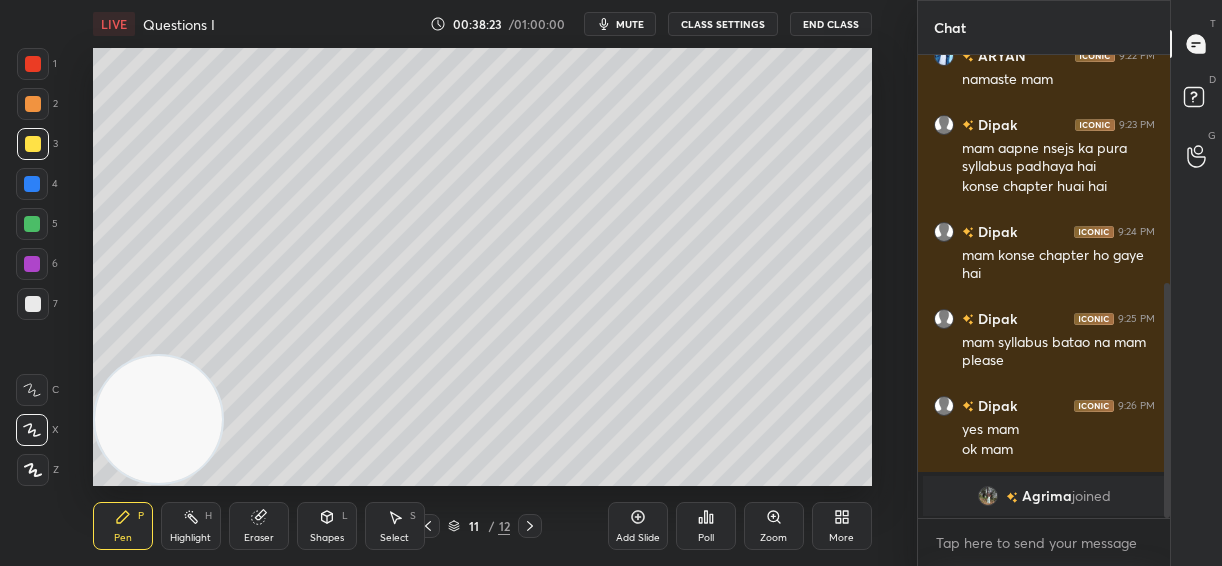 click on "Add Slide" at bounding box center [638, 526] 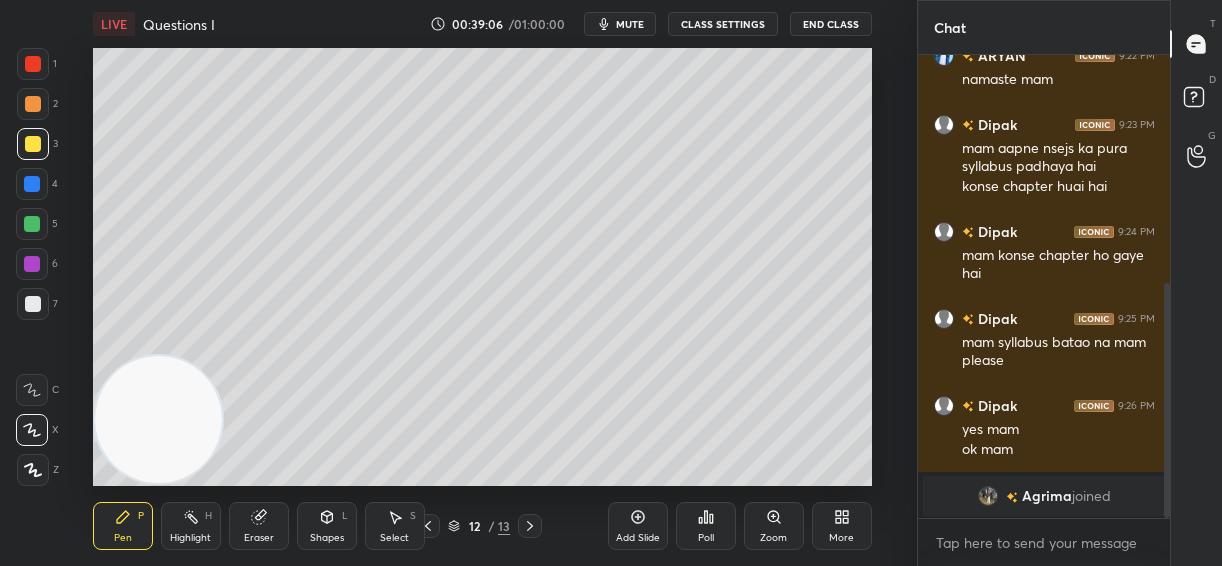 click at bounding box center (32, 184) 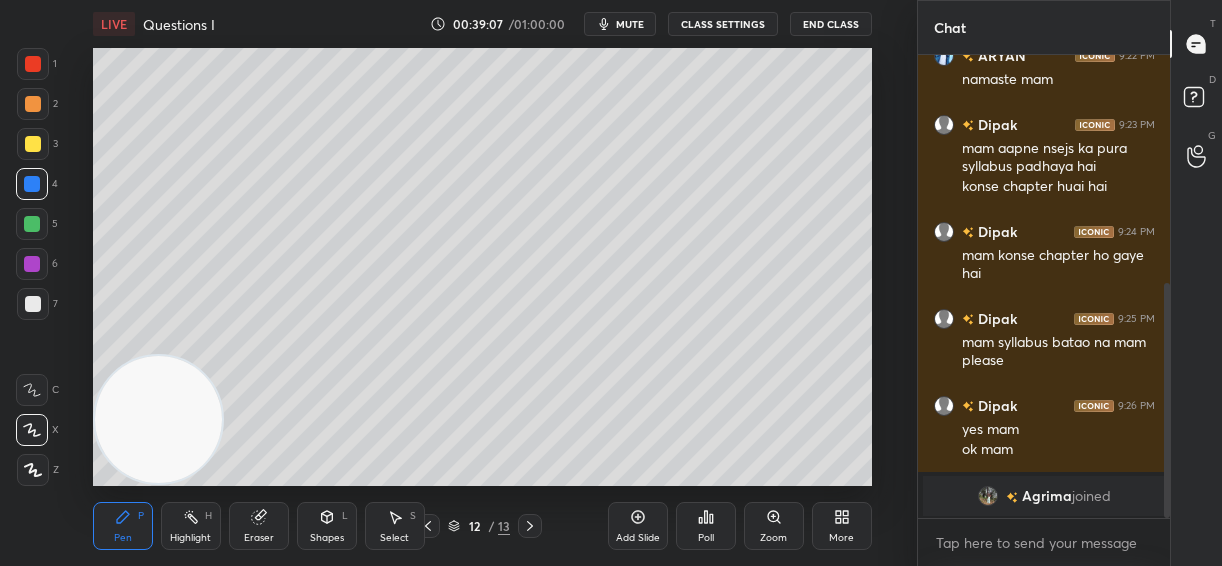 click on "7" at bounding box center (37, 304) 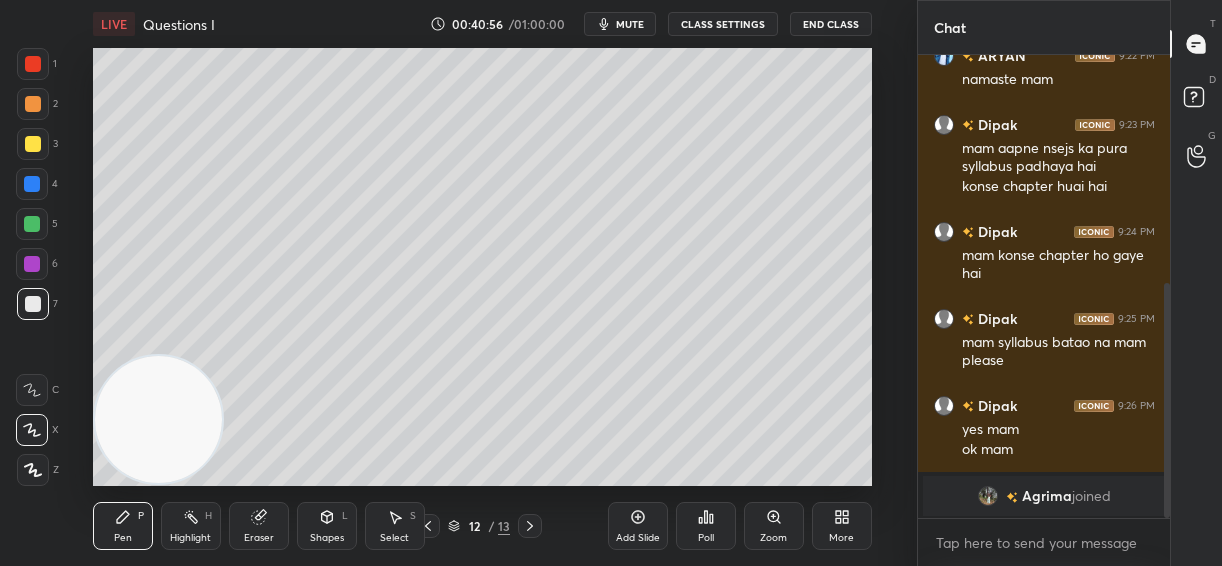 click on "Add Slide" at bounding box center (638, 526) 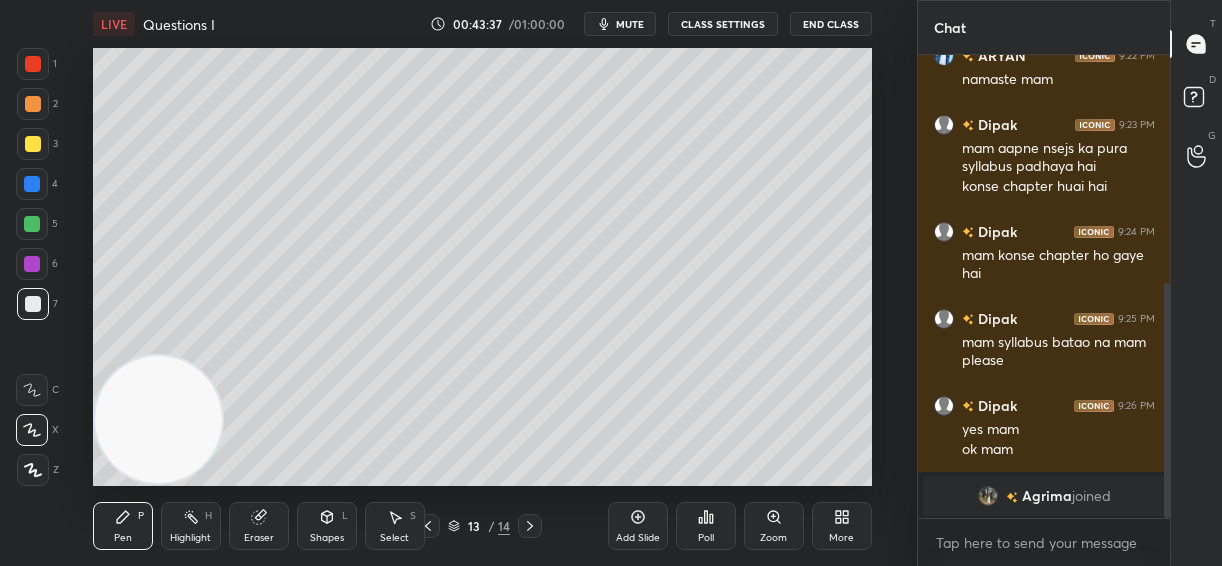 click at bounding box center [33, 144] 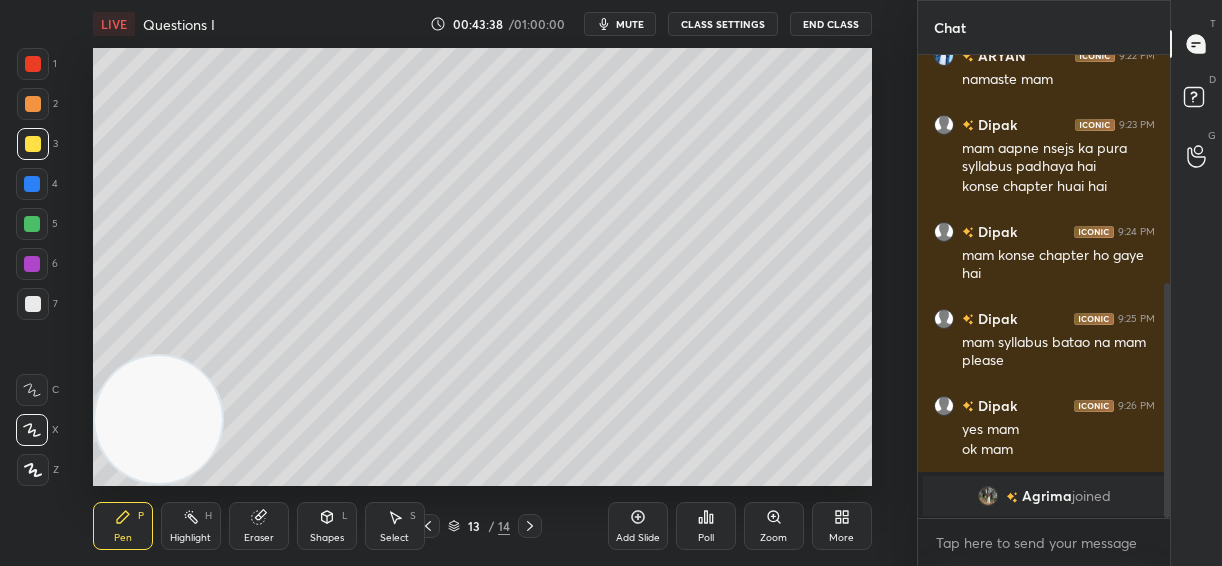 click 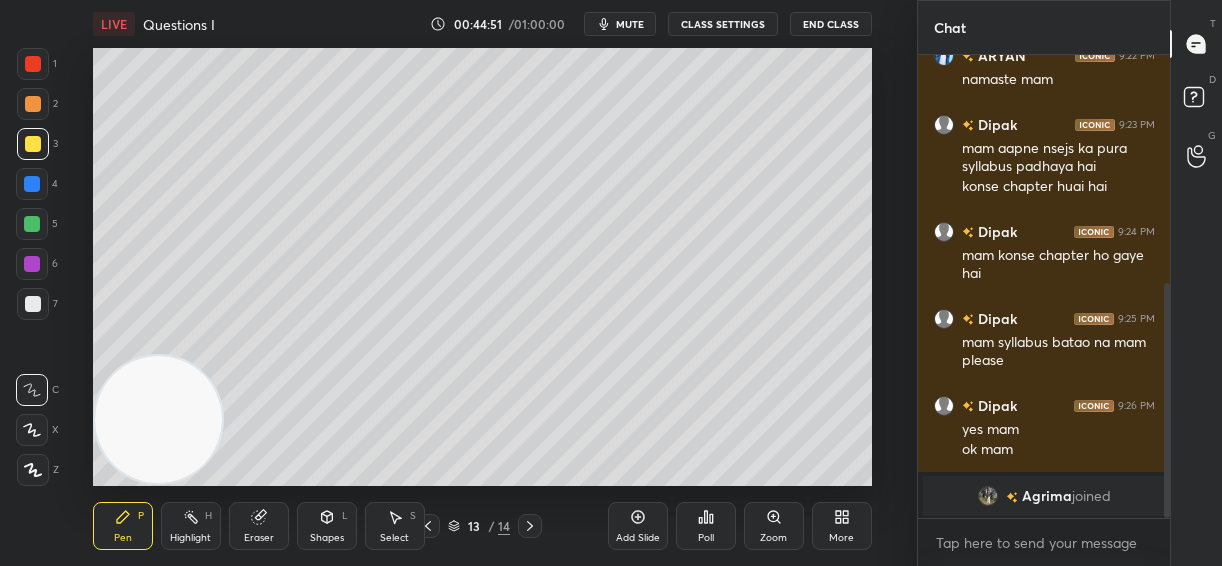 click 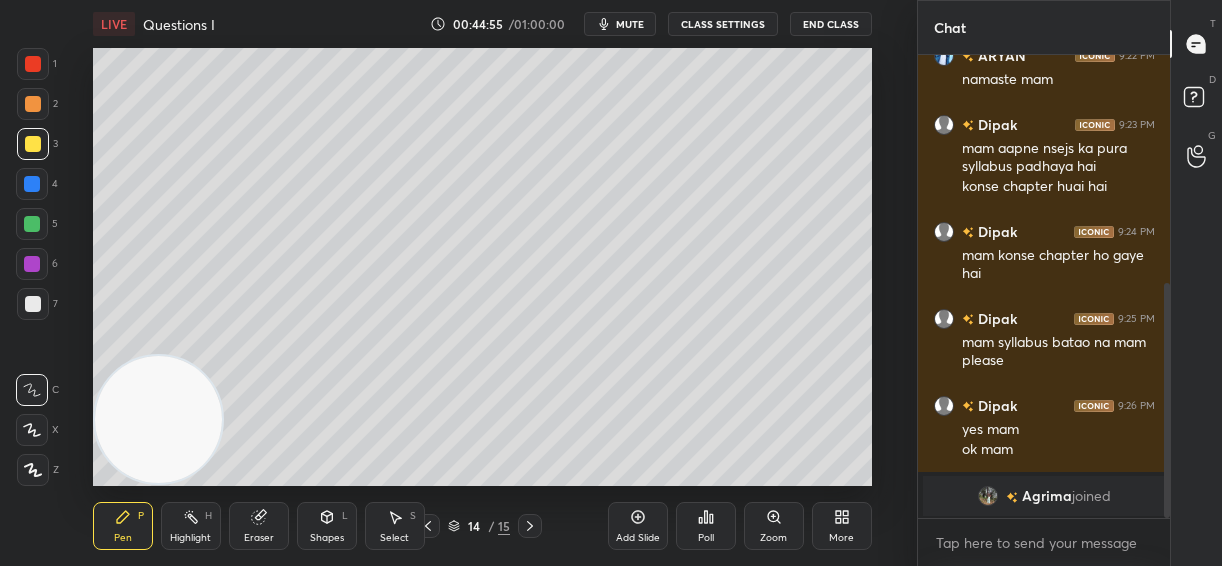 click 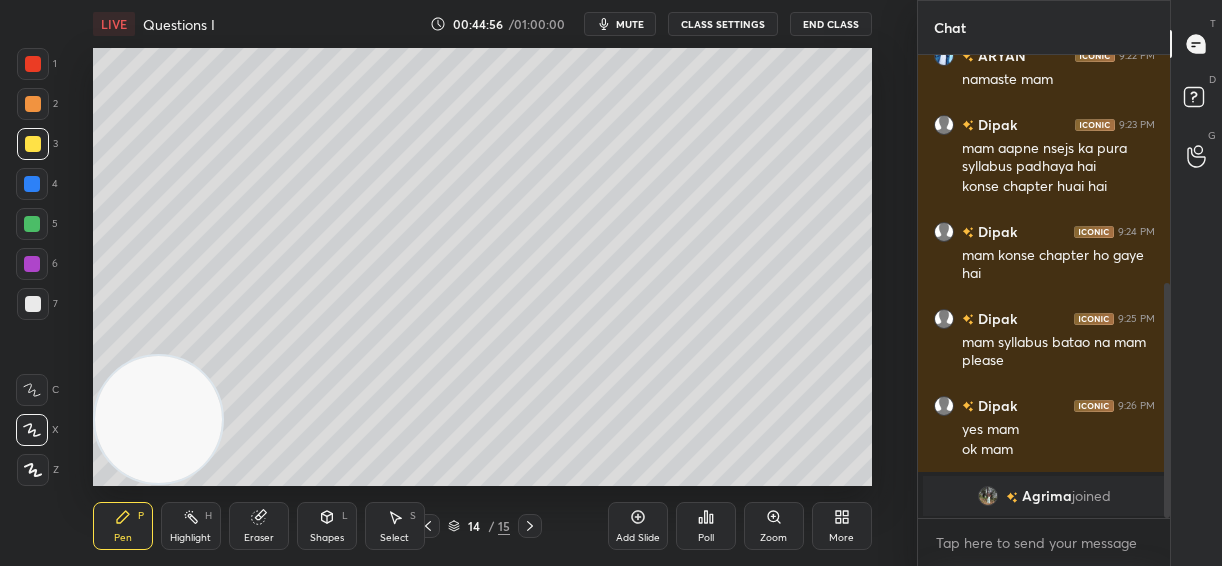 click at bounding box center (33, 304) 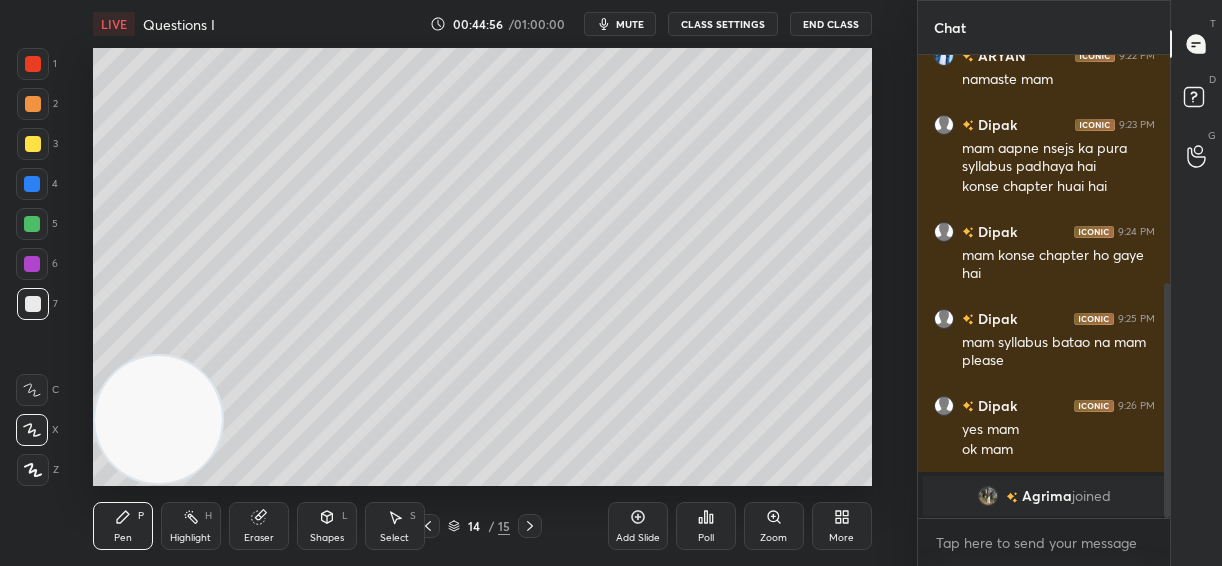 click at bounding box center (32, 224) 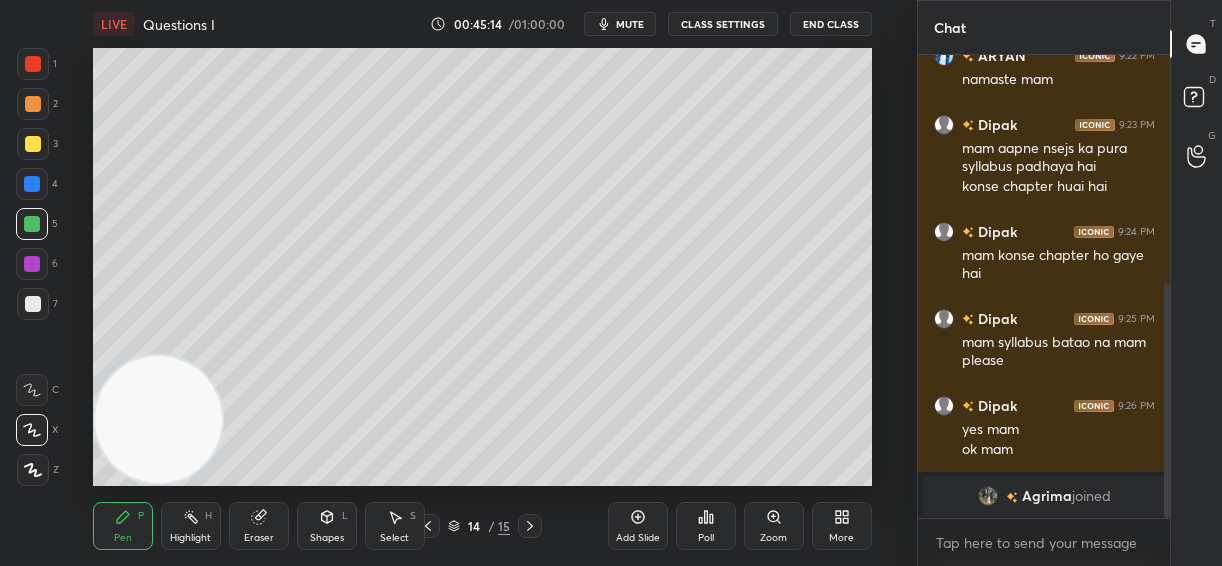 click on "7" at bounding box center (37, 308) 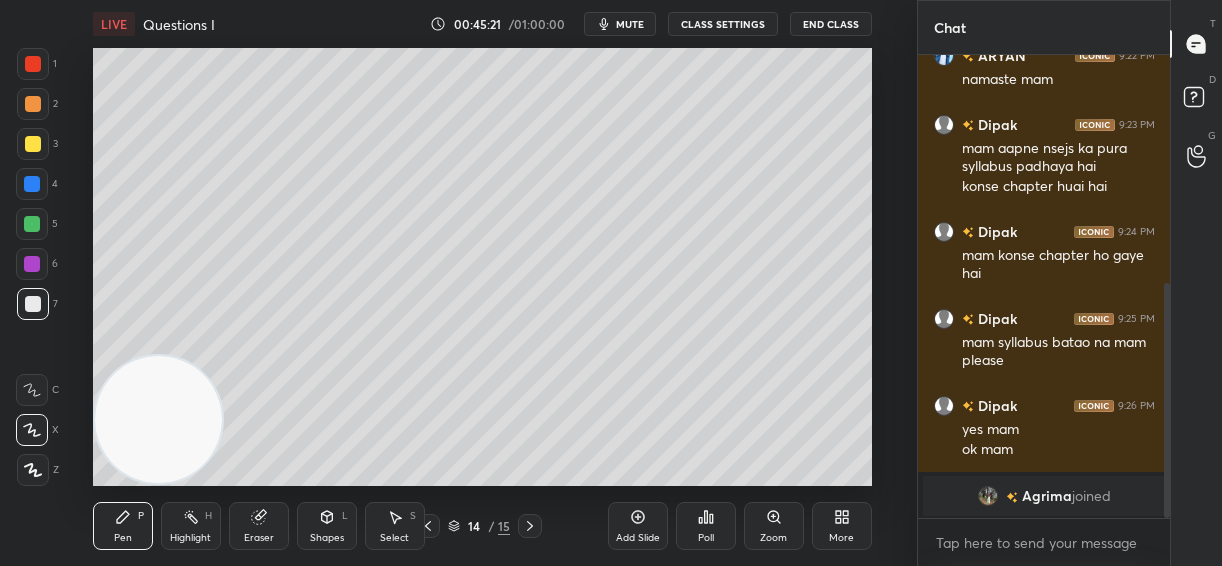 click 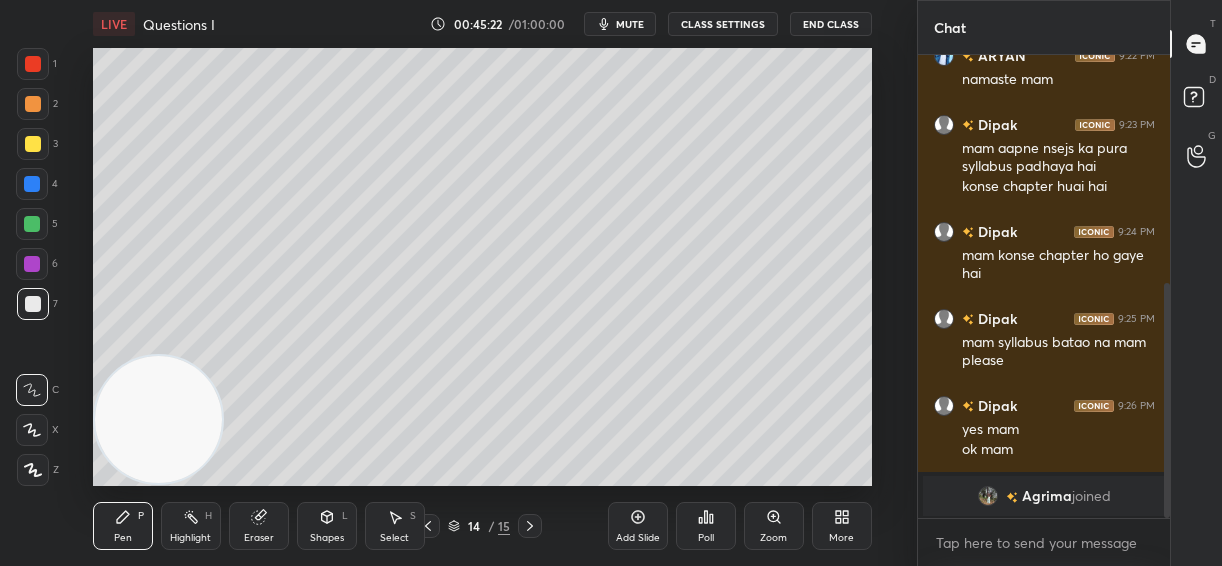 click at bounding box center (32, 224) 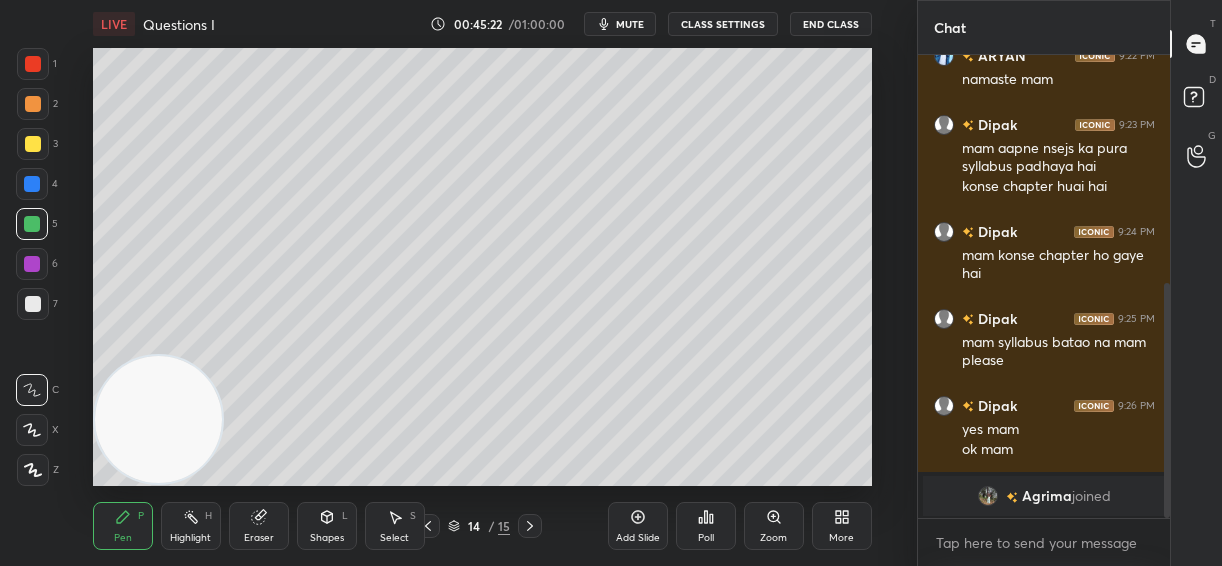 click at bounding box center (33, 144) 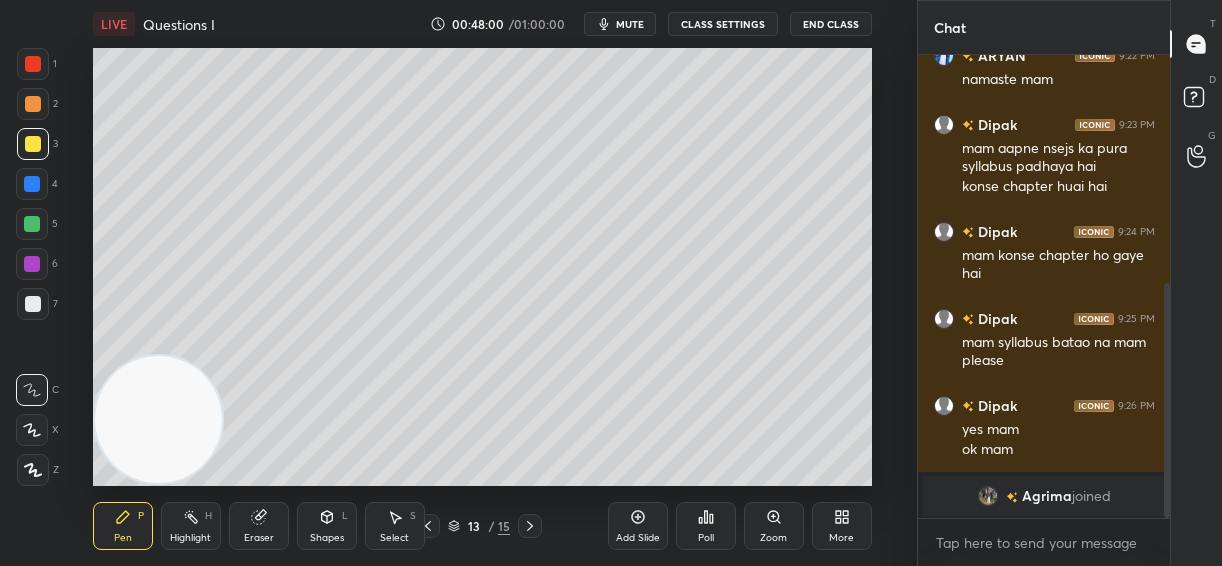 click on "Add Slide" at bounding box center (638, 526) 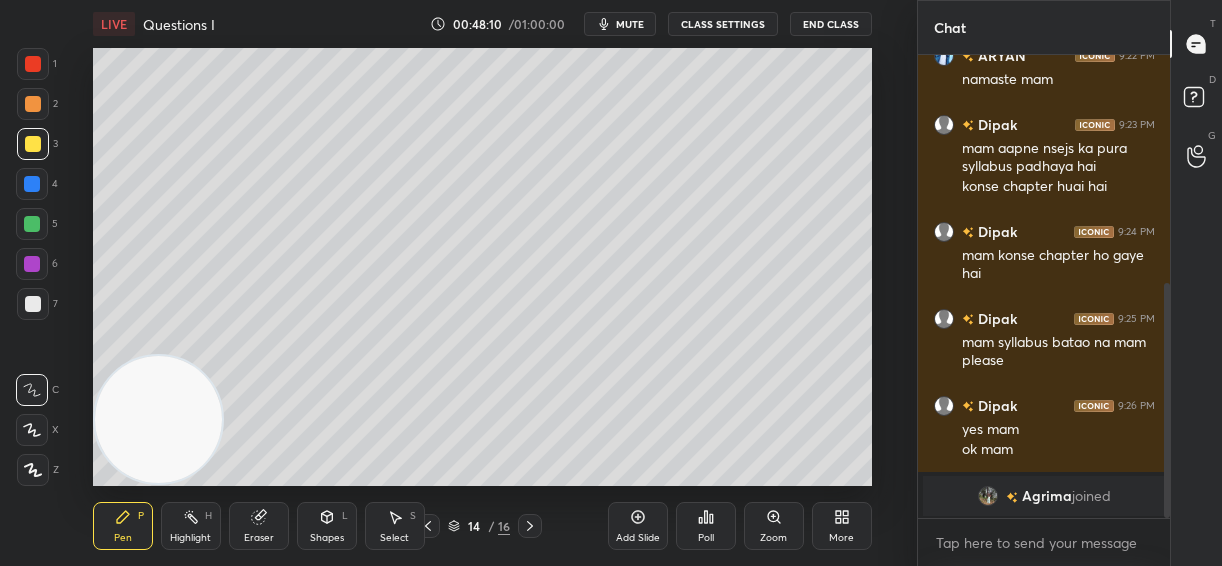 click at bounding box center (33, 304) 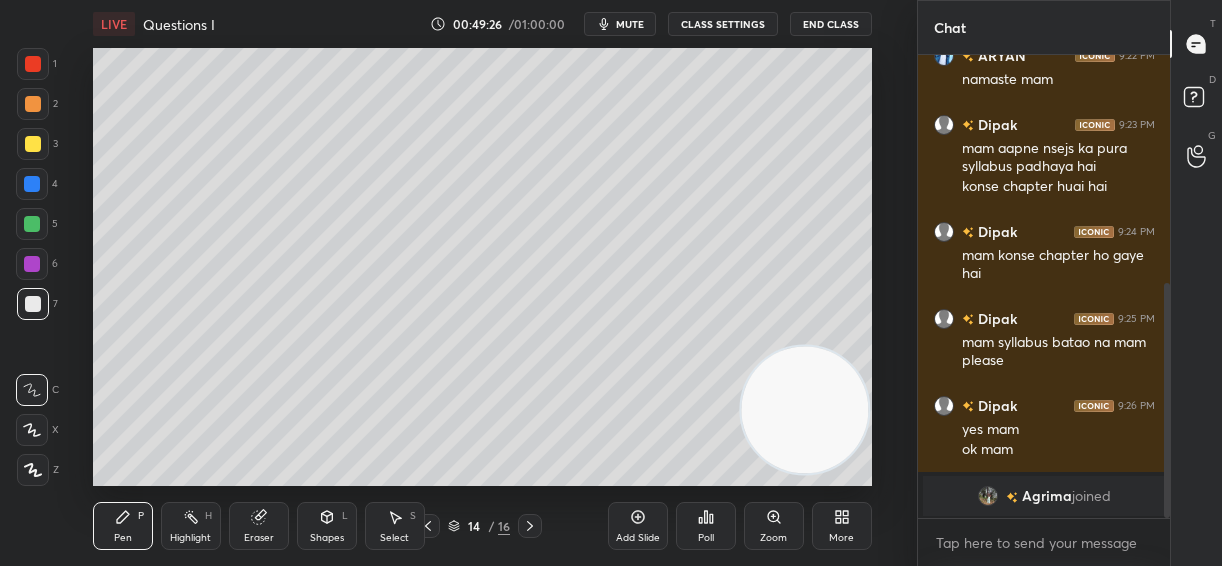 click on "Add Slide" at bounding box center (638, 526) 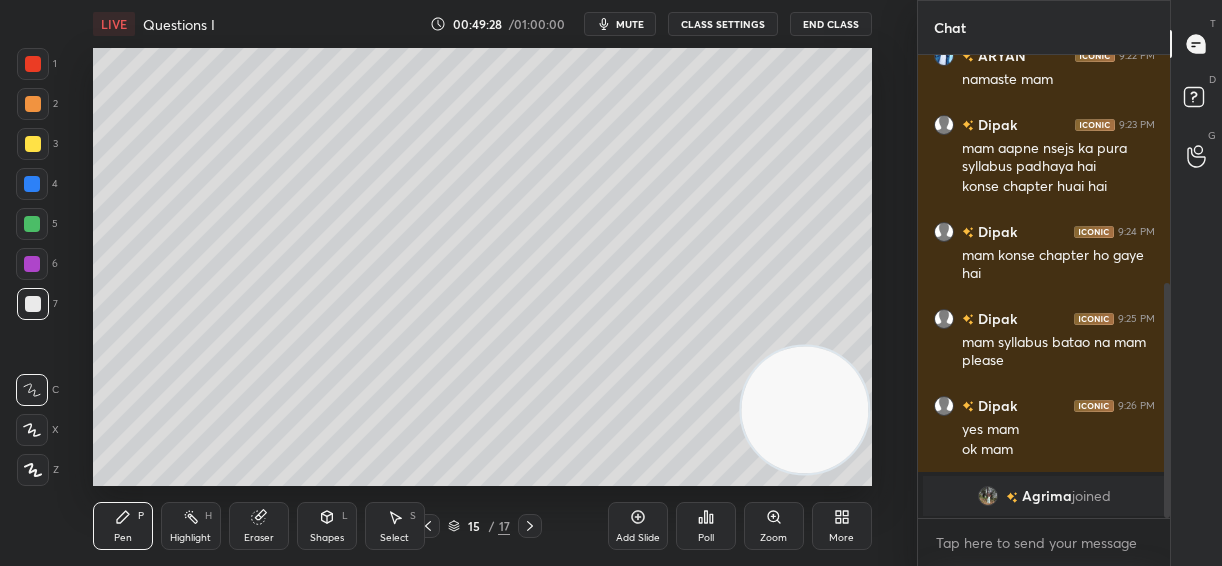 click at bounding box center [33, 104] 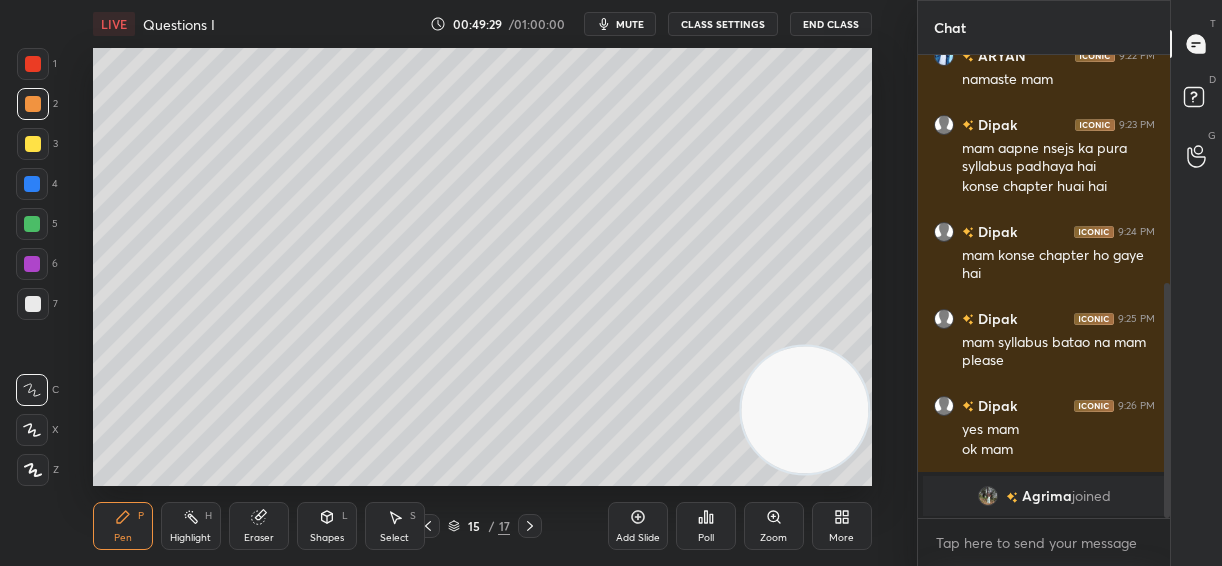 click on "X" at bounding box center [37, 426] 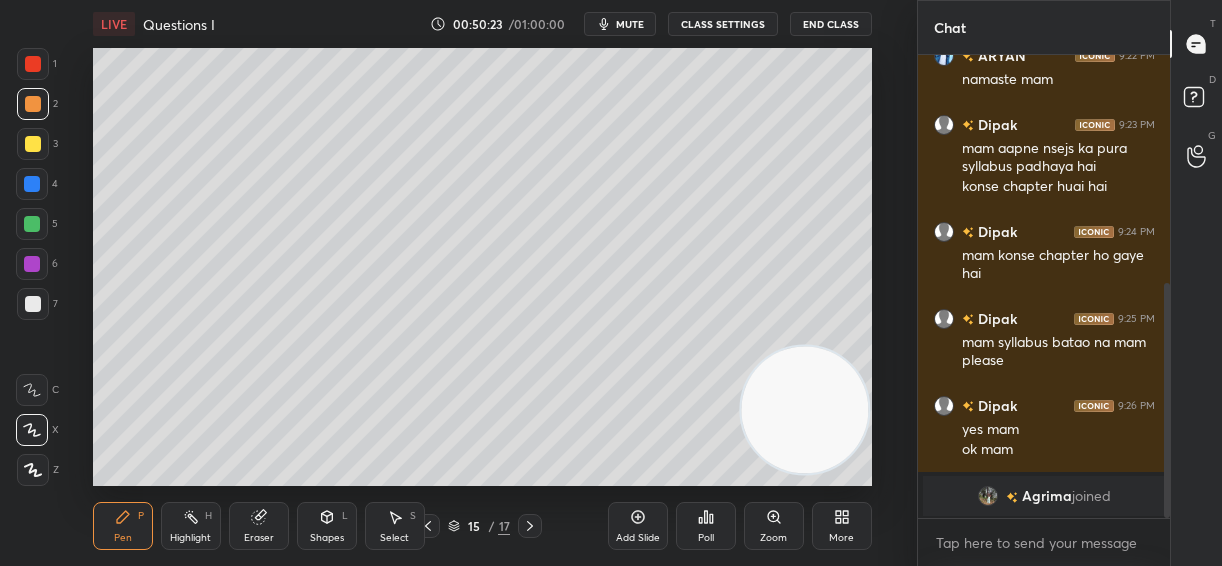click at bounding box center [33, 144] 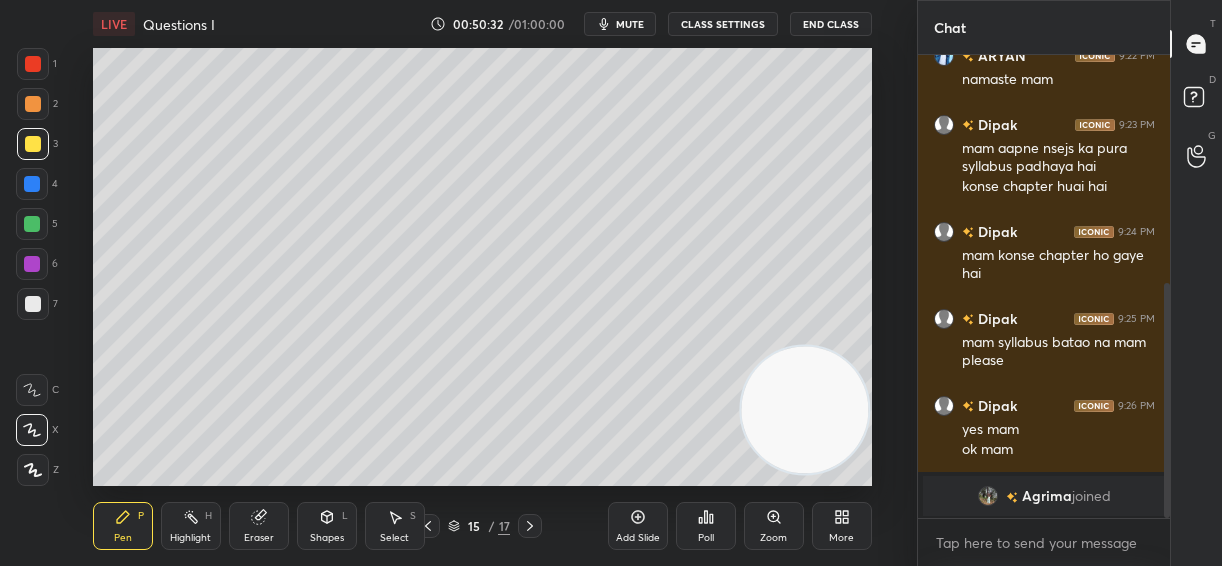 click on "Eraser" at bounding box center [259, 526] 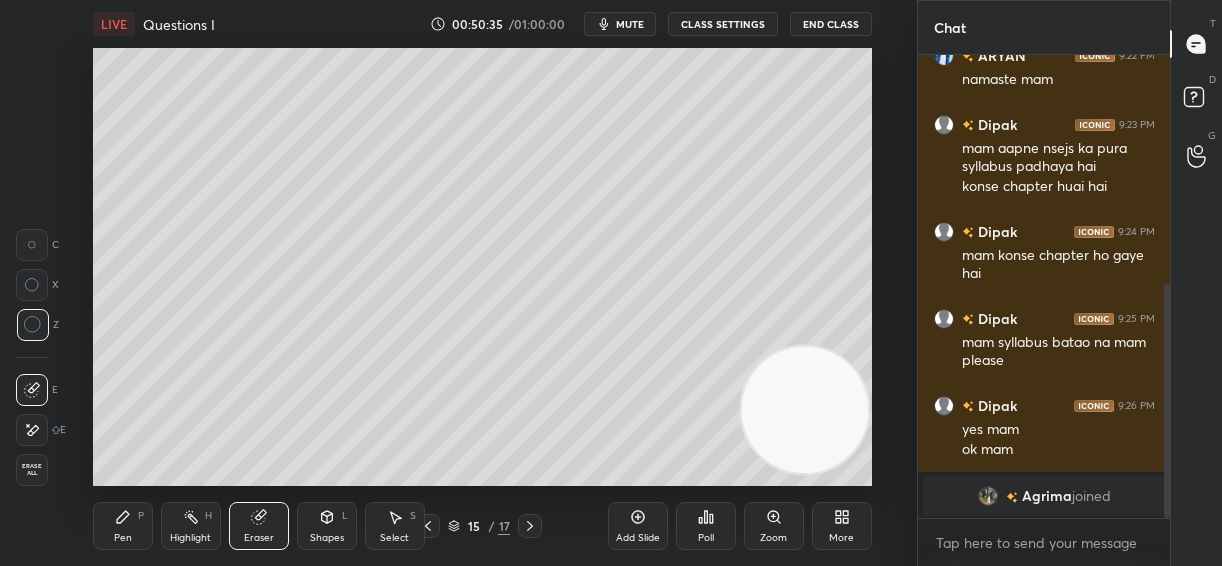 click 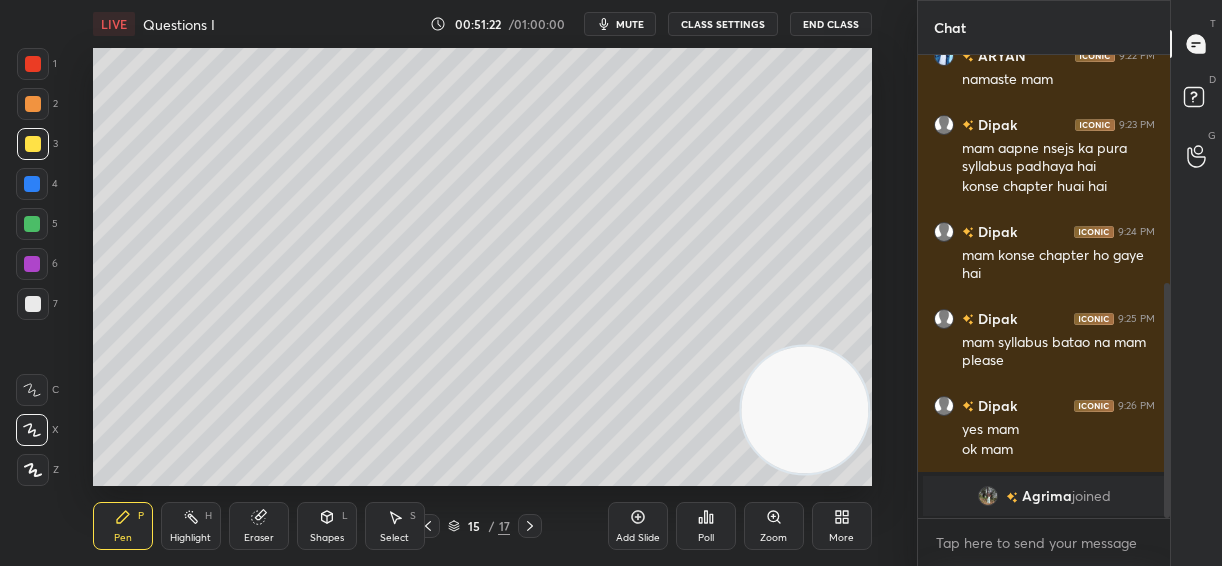 click 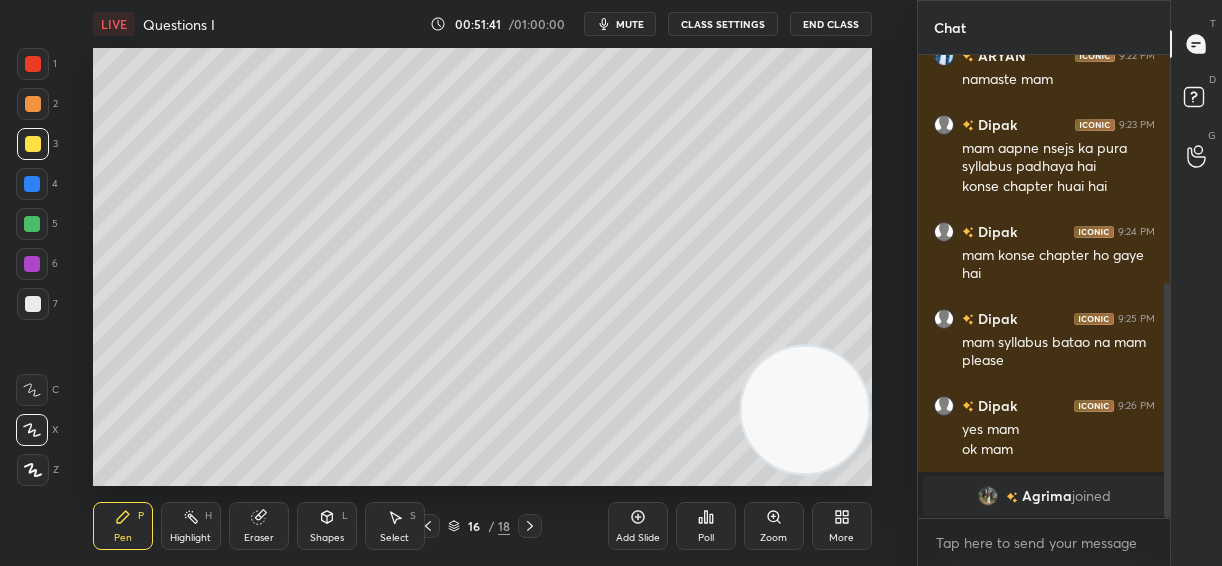 click at bounding box center [33, 304] 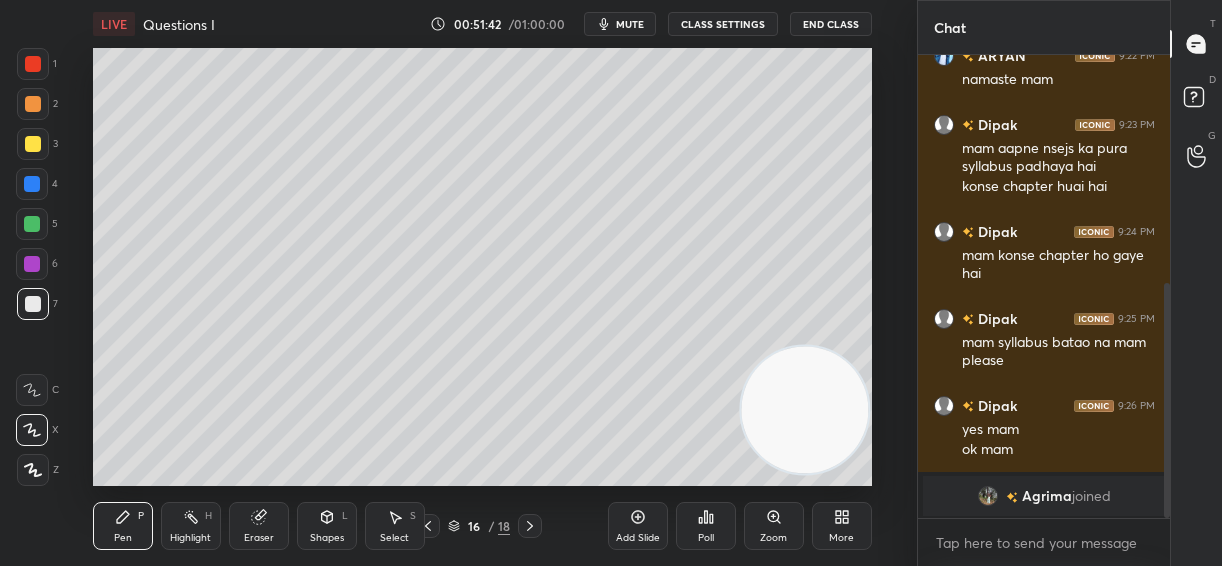 click at bounding box center [32, 390] 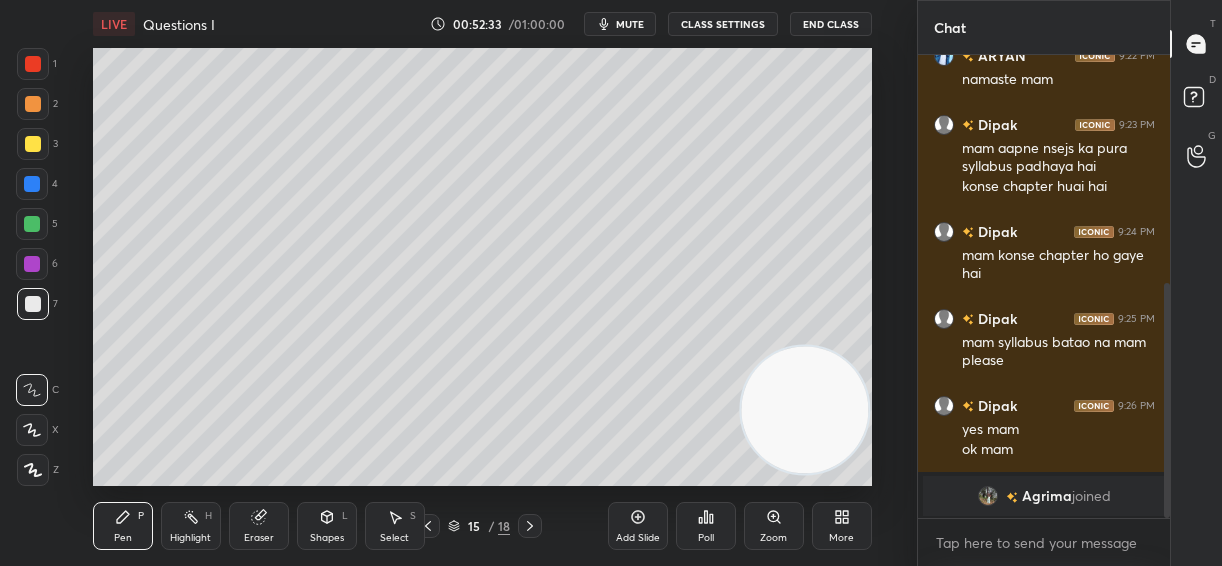 click 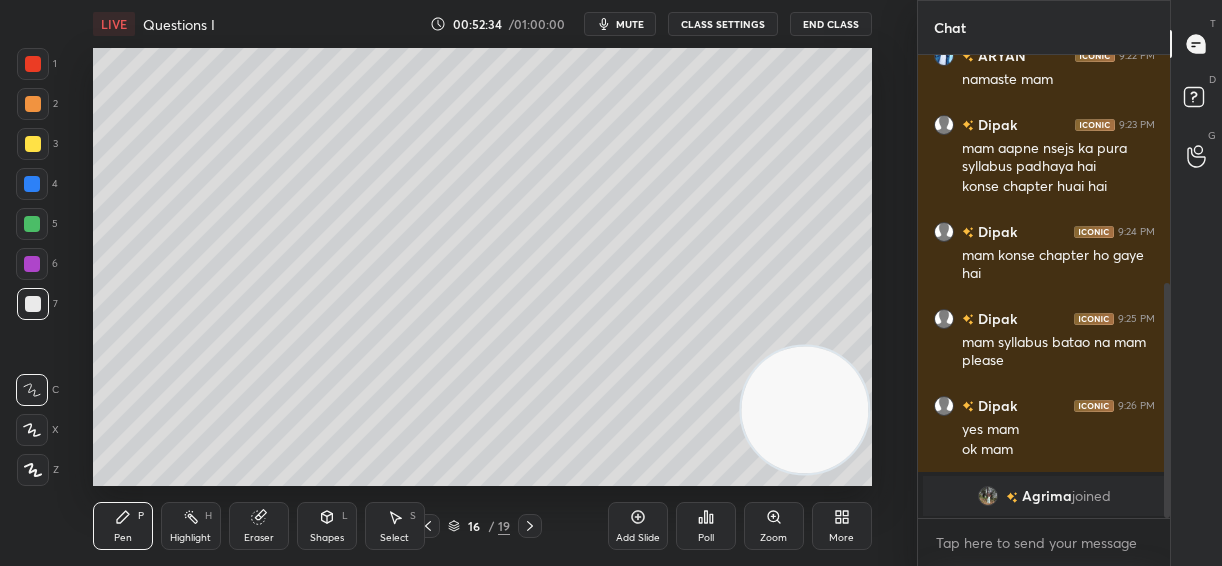 click 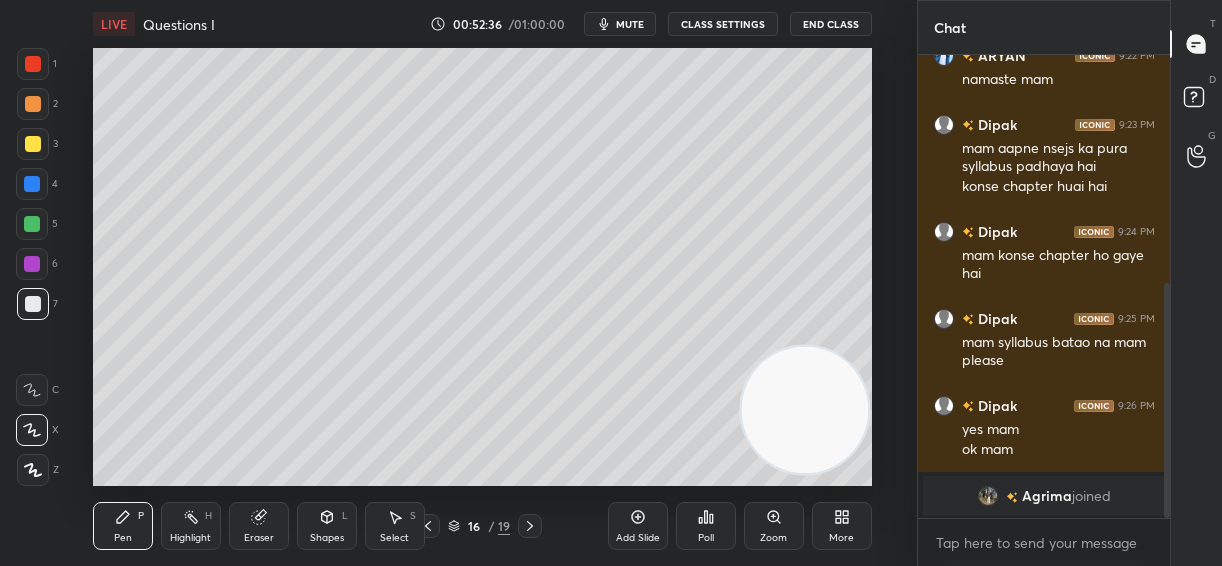 click at bounding box center [33, 144] 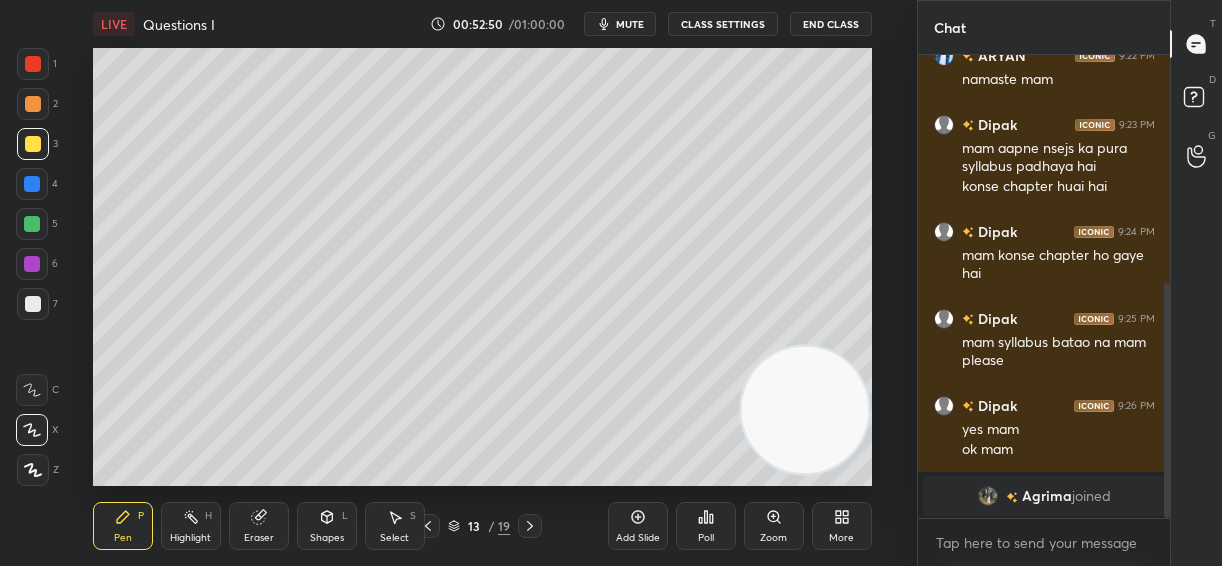 click 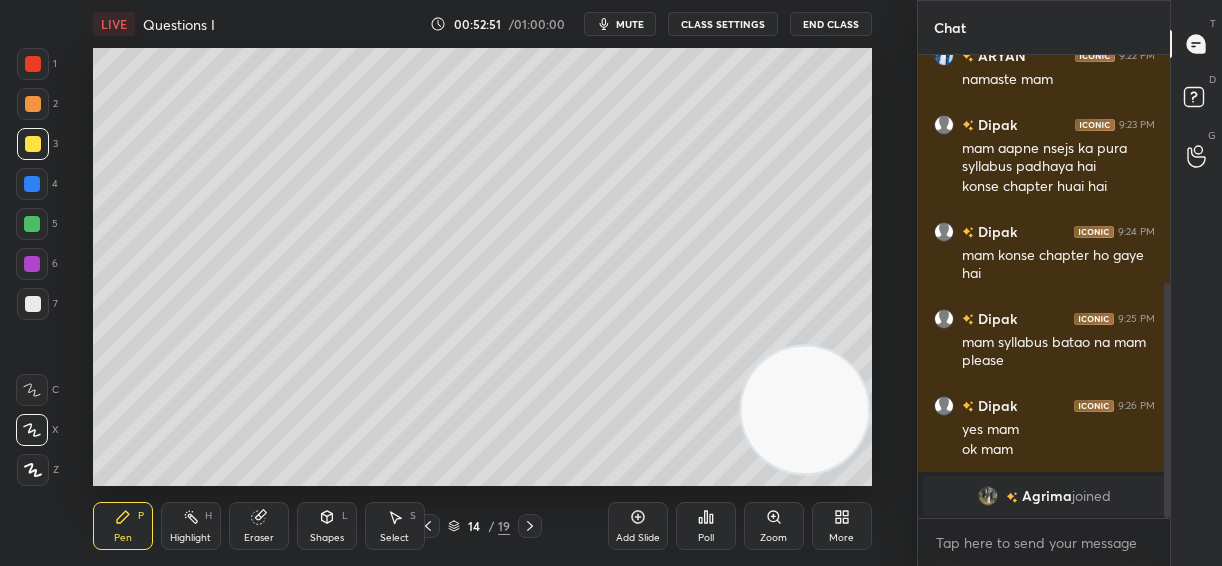 click 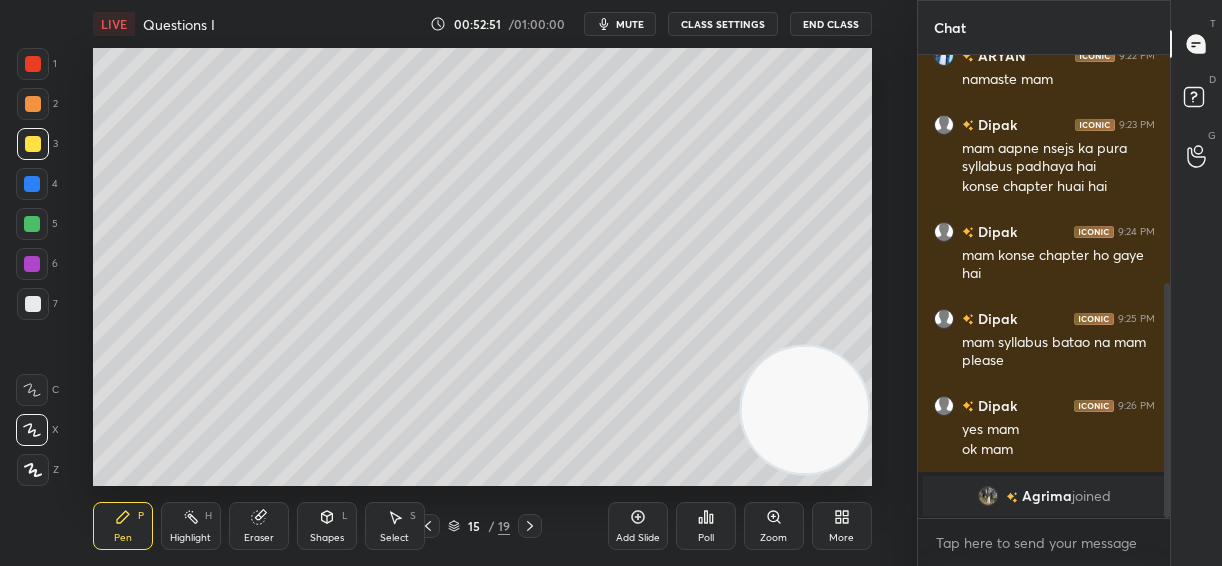 click 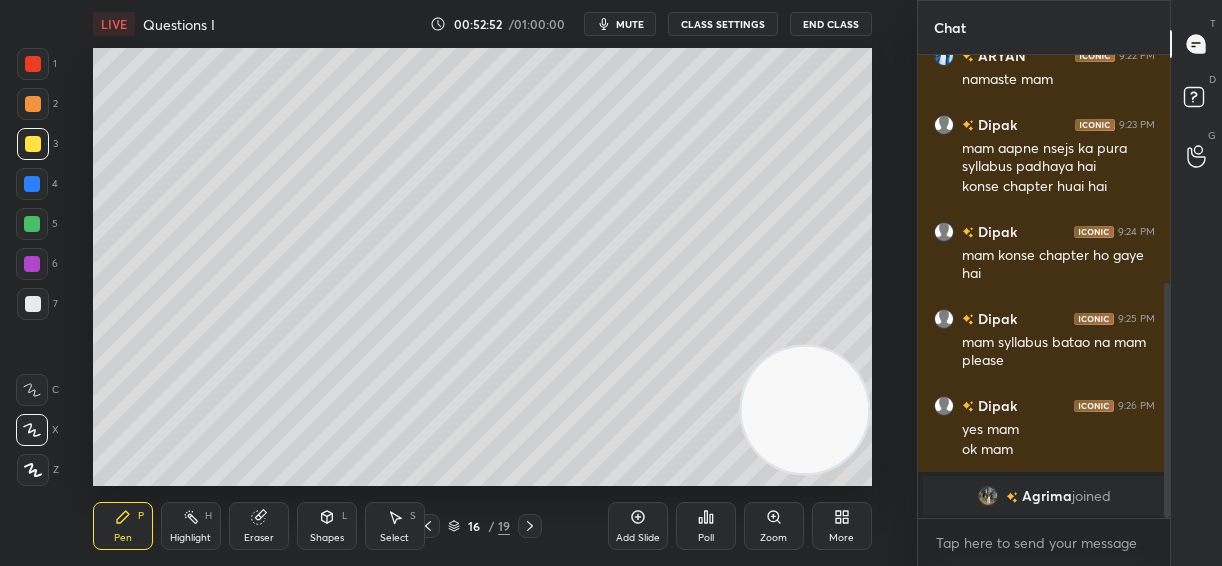 click on "Add Slide" at bounding box center [638, 526] 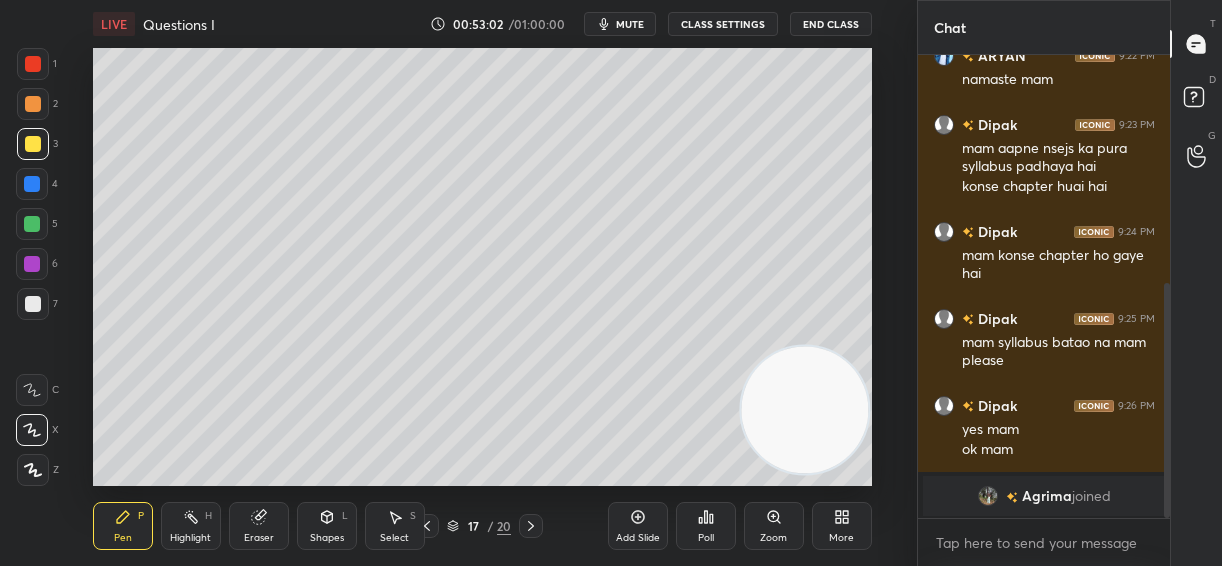 click on "mute" at bounding box center (630, 24) 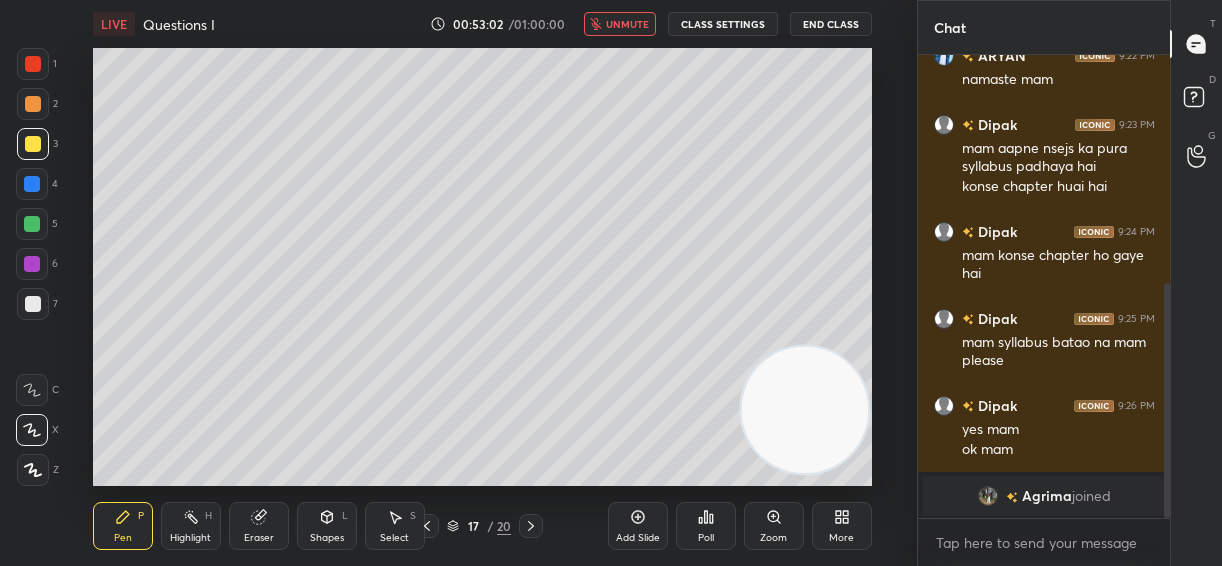 click on "End Class" at bounding box center [831, 24] 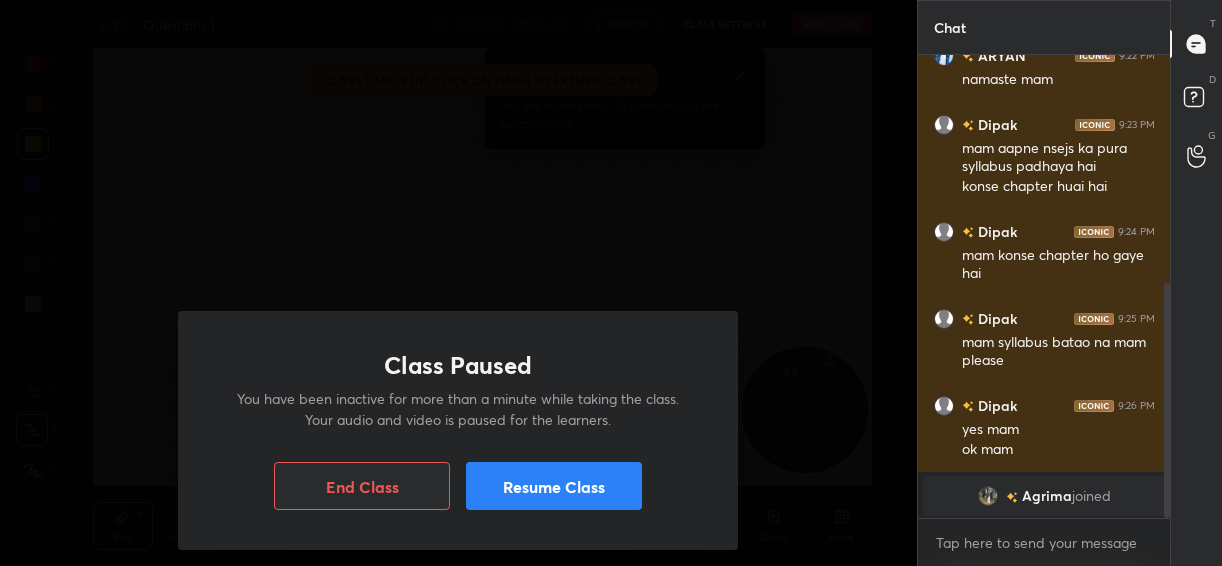 click on "Resume Class" at bounding box center [554, 486] 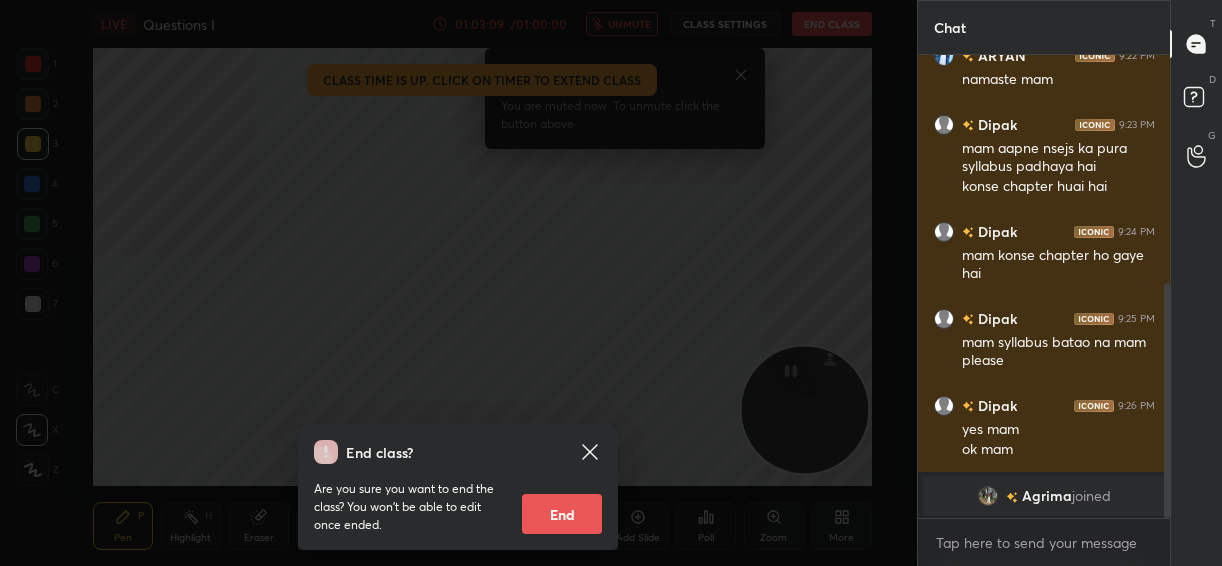 click on "End" at bounding box center (562, 514) 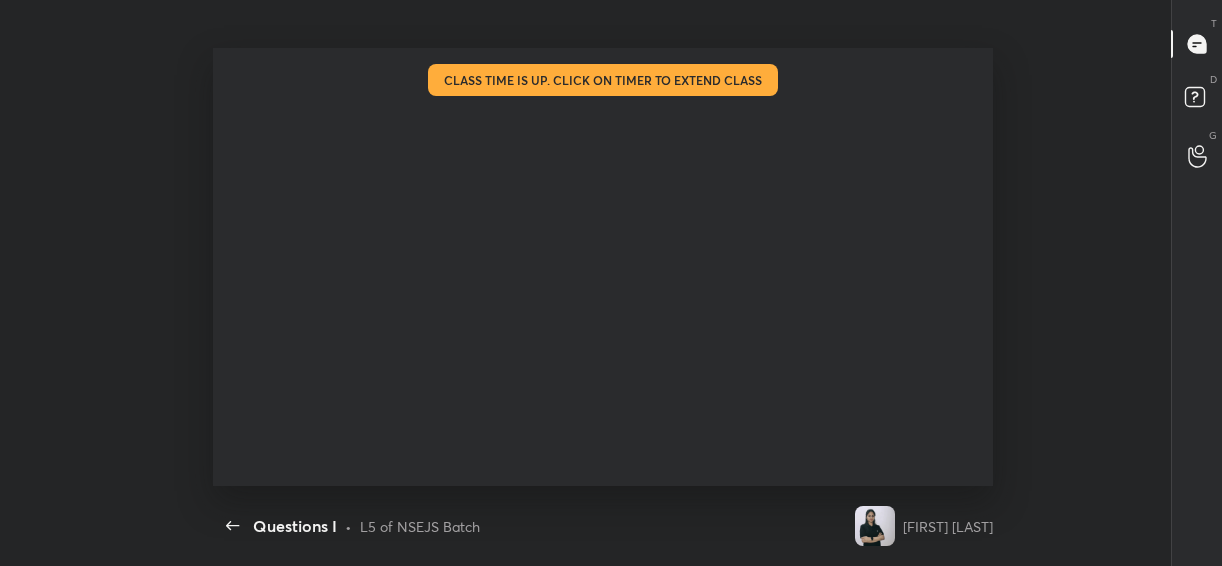 scroll, scrollTop: 99561, scrollLeft: 99098, axis: both 